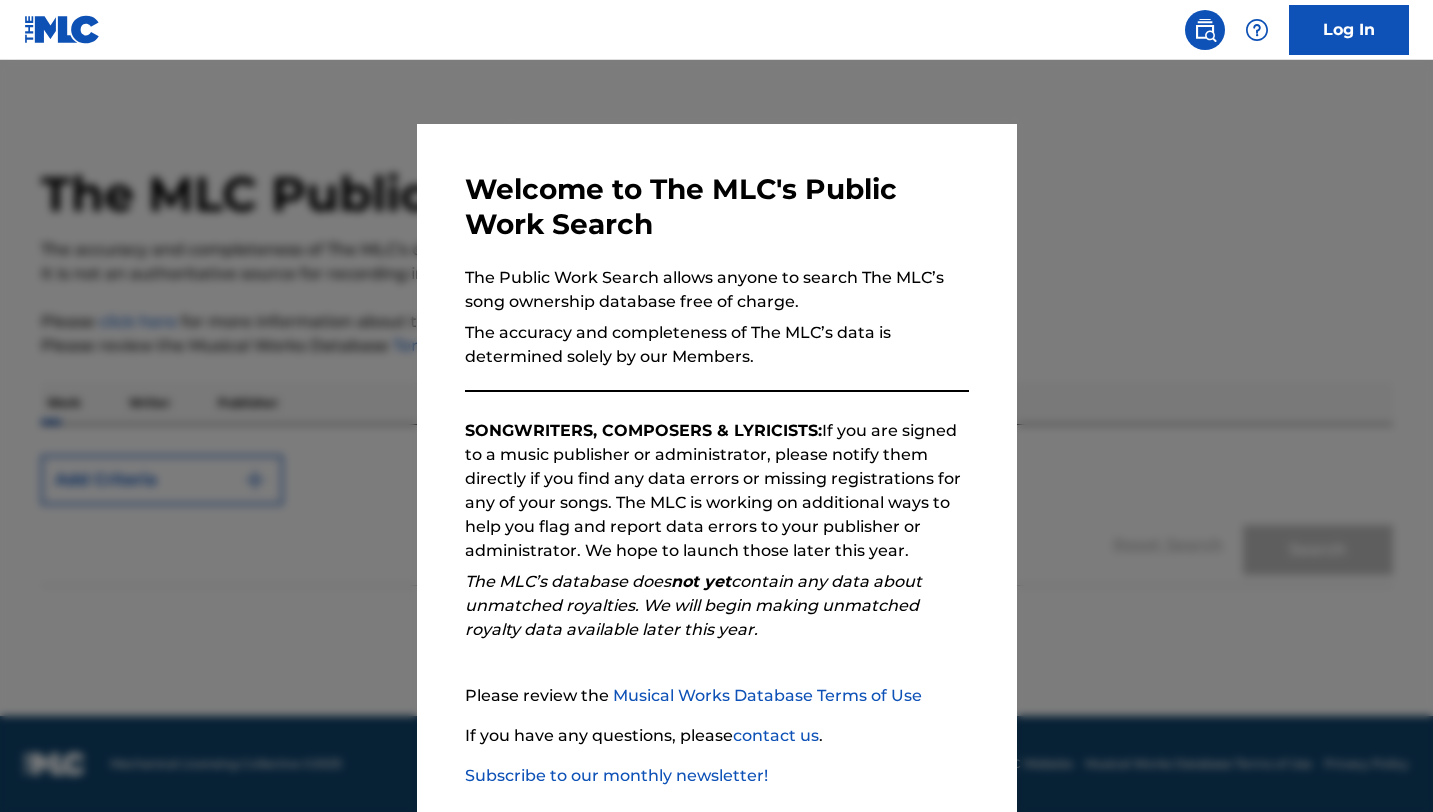 scroll, scrollTop: 0, scrollLeft: 0, axis: both 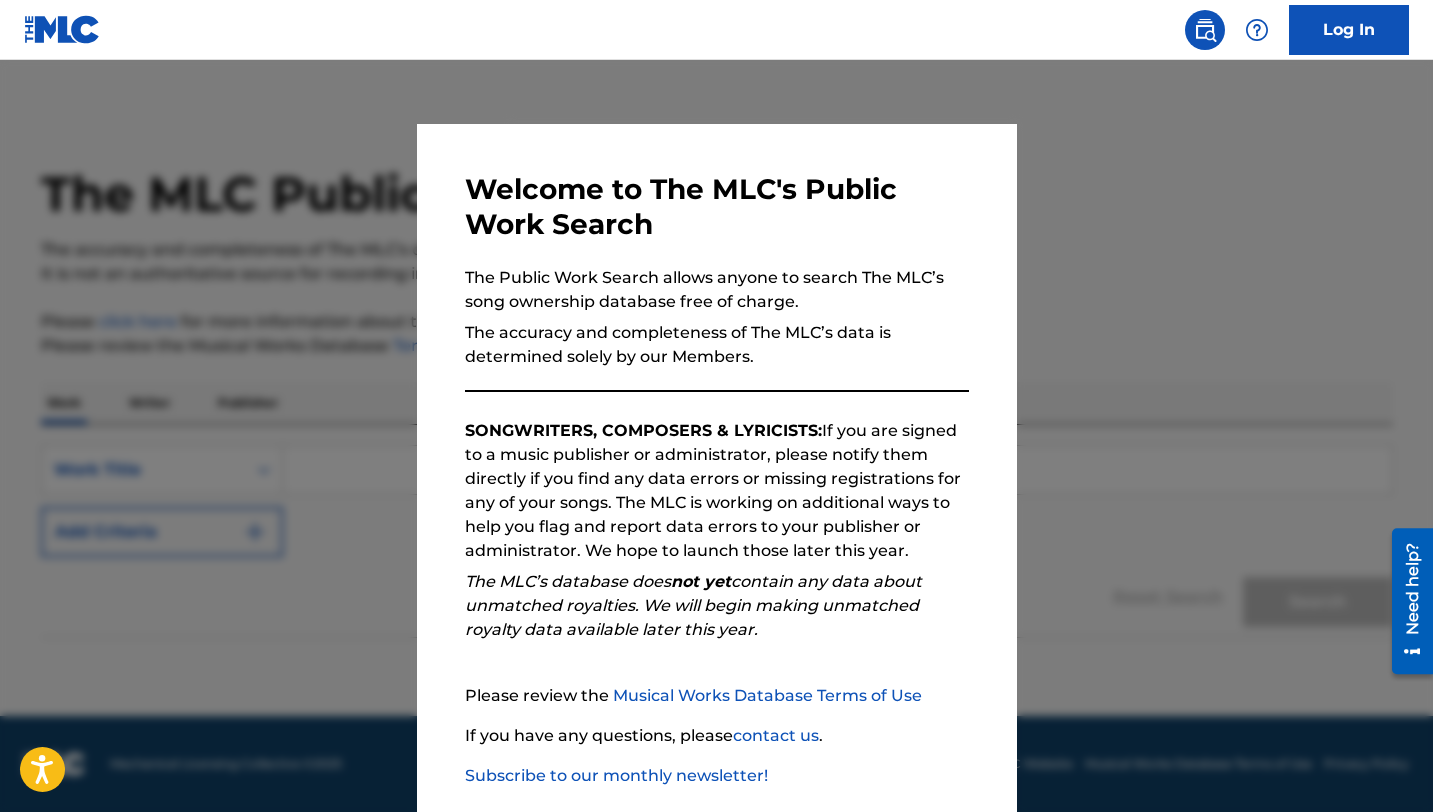 click at bounding box center [716, 466] 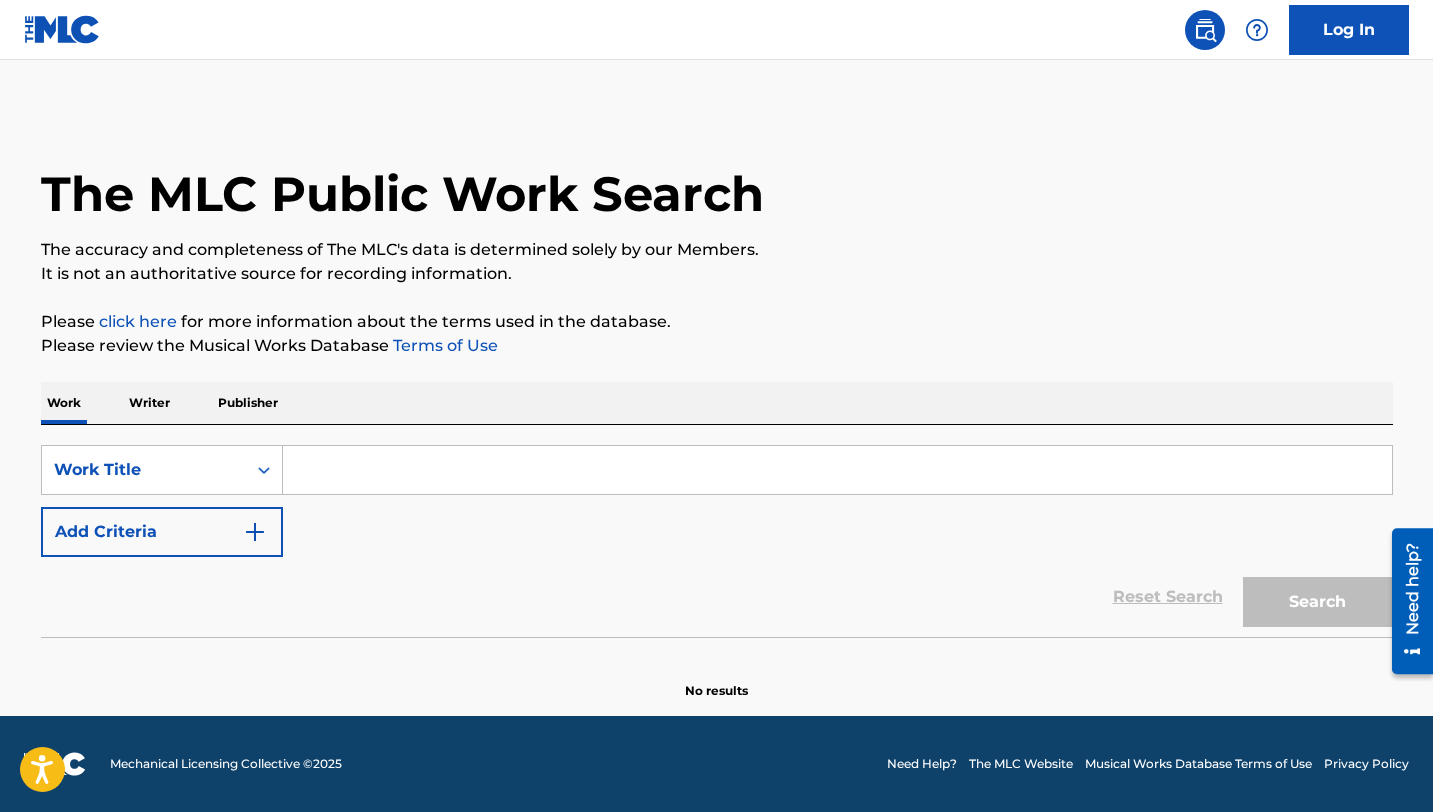 click at bounding box center (837, 470) 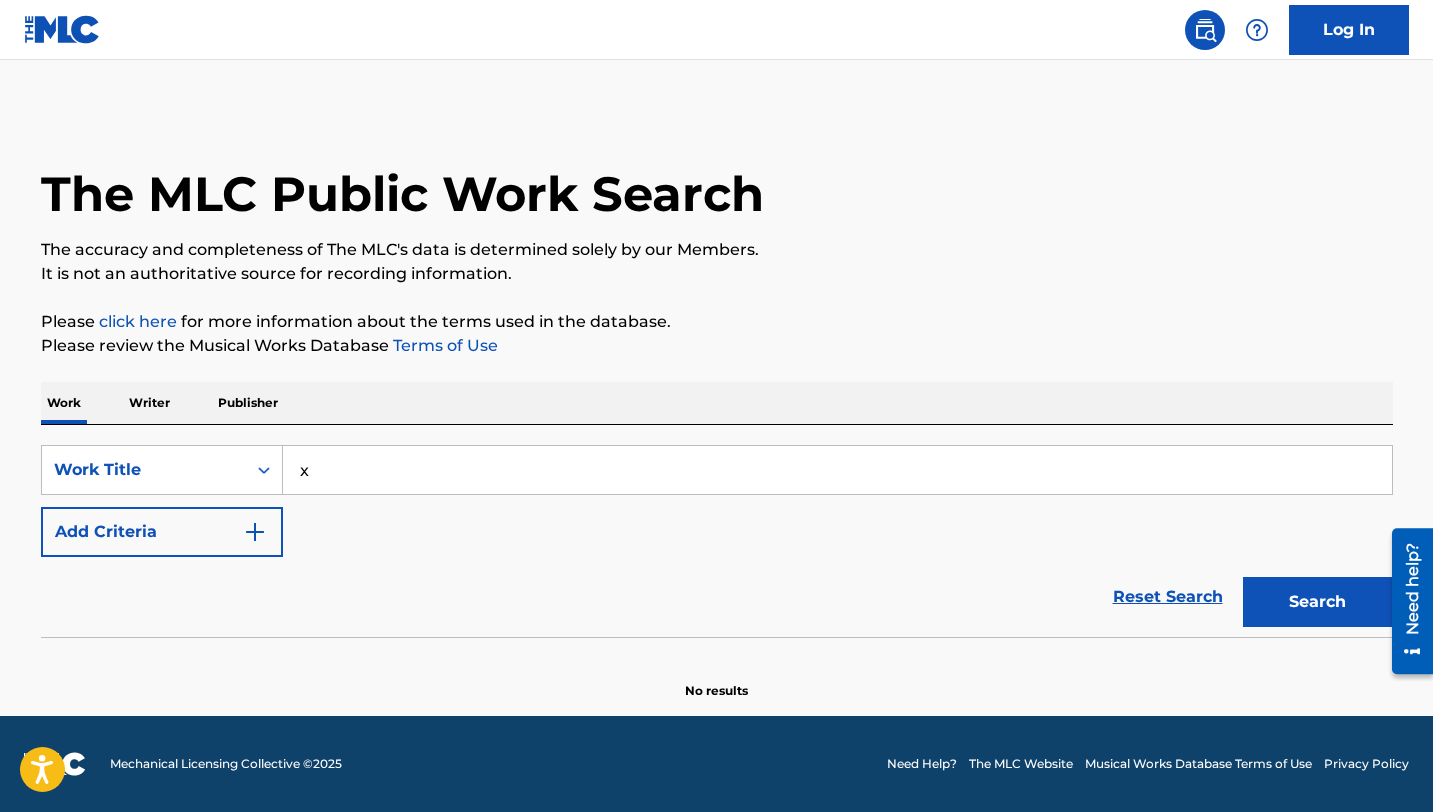 type on "x" 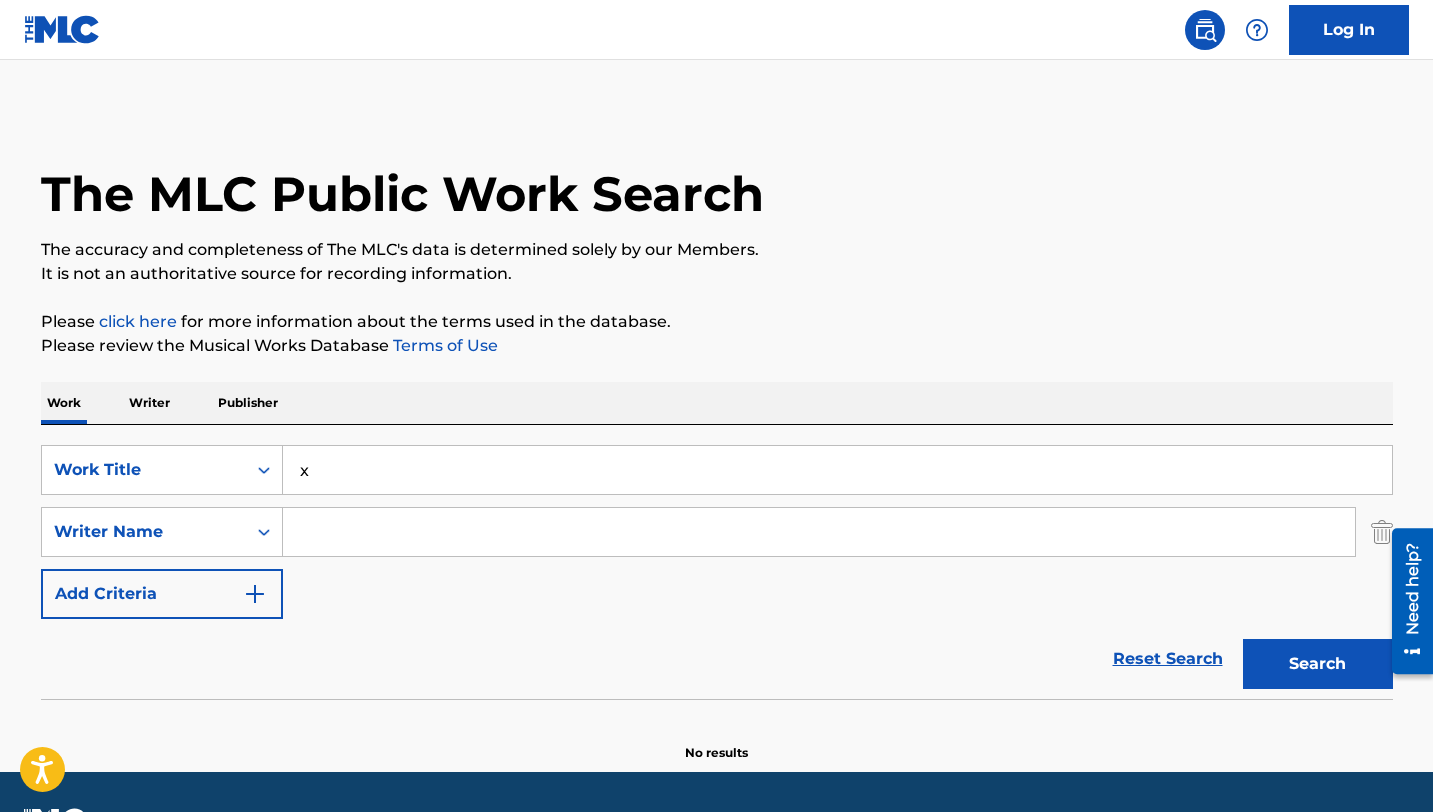 click at bounding box center [819, 532] 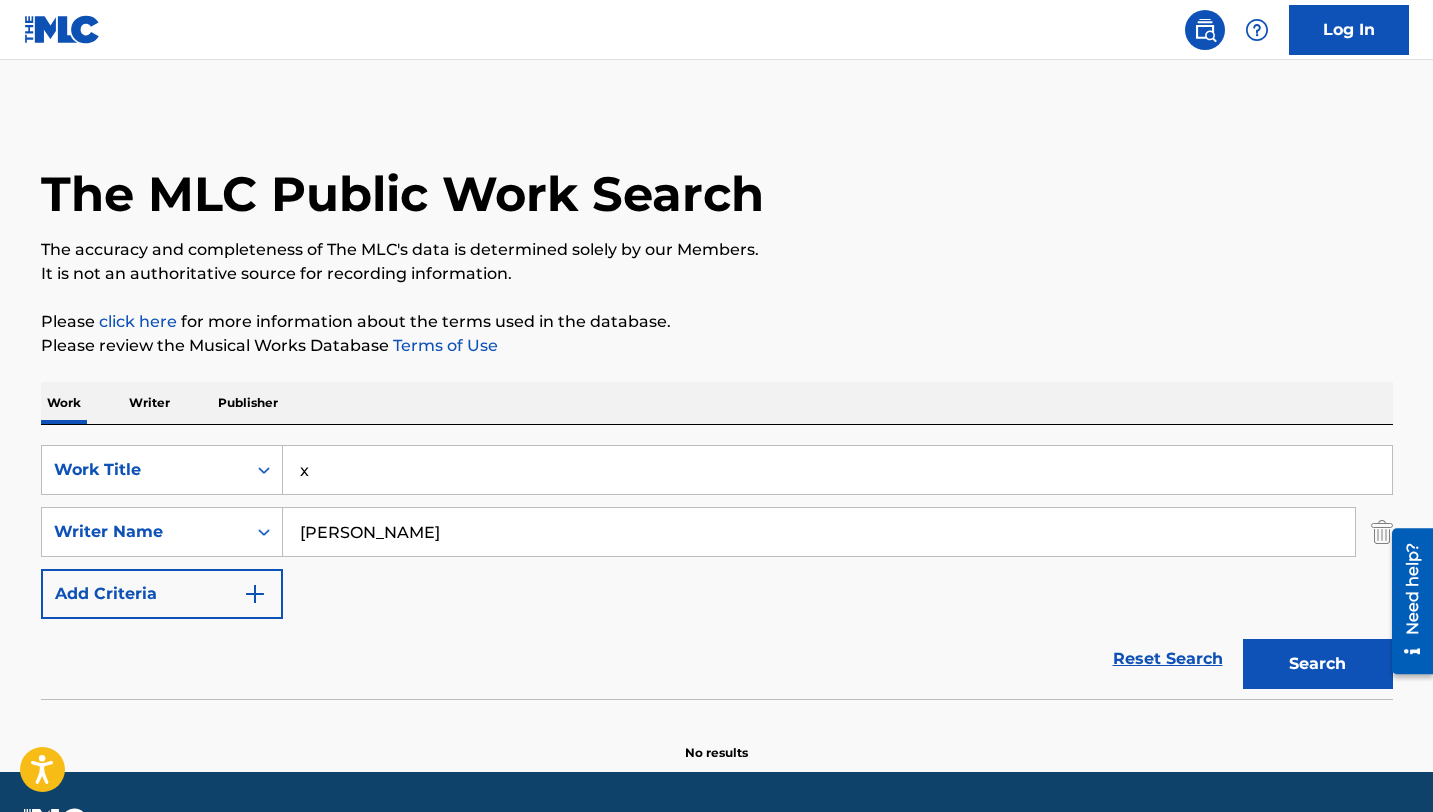 click on "Search" at bounding box center (1318, 664) 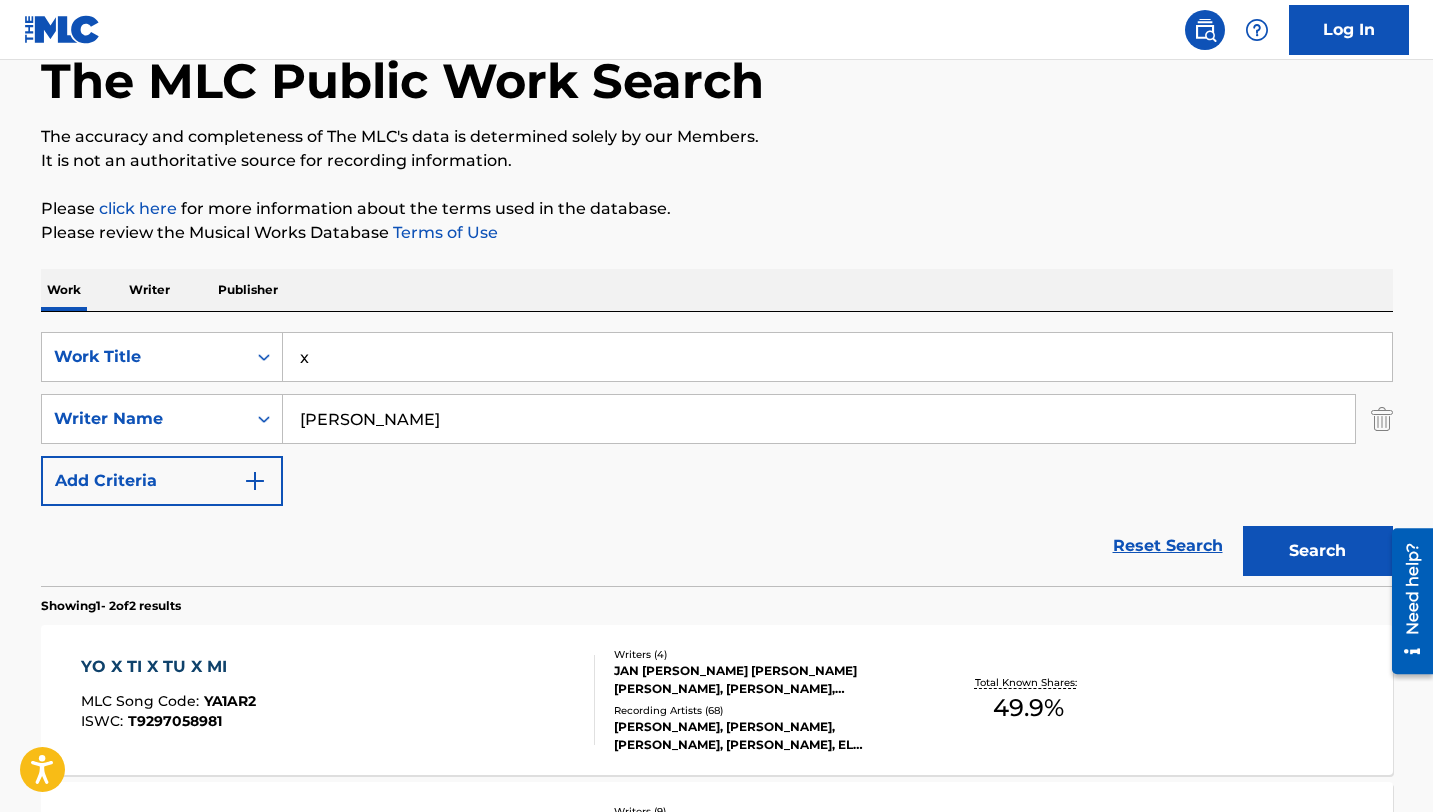scroll, scrollTop: 116, scrollLeft: 0, axis: vertical 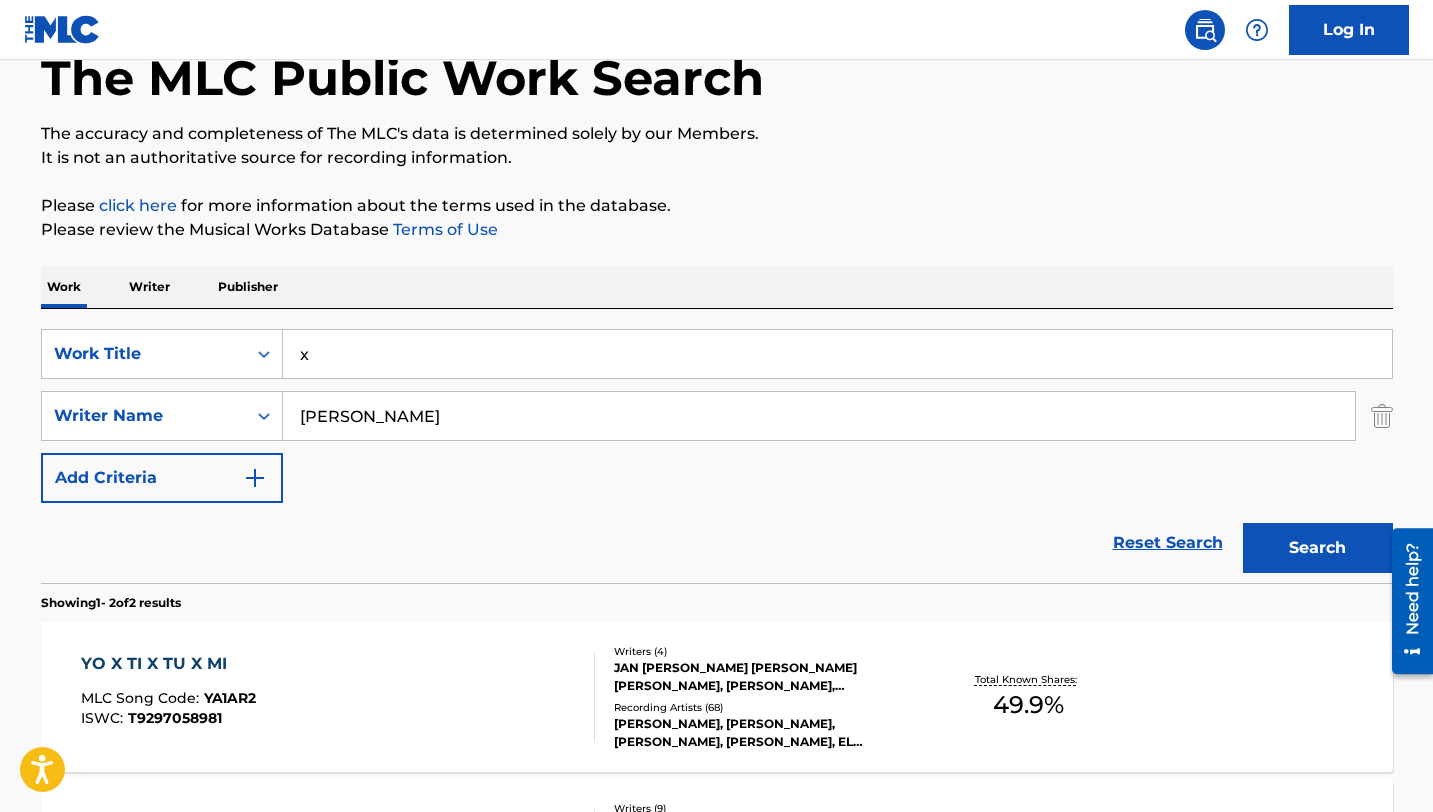 click on "[PERSON_NAME]" at bounding box center [819, 416] 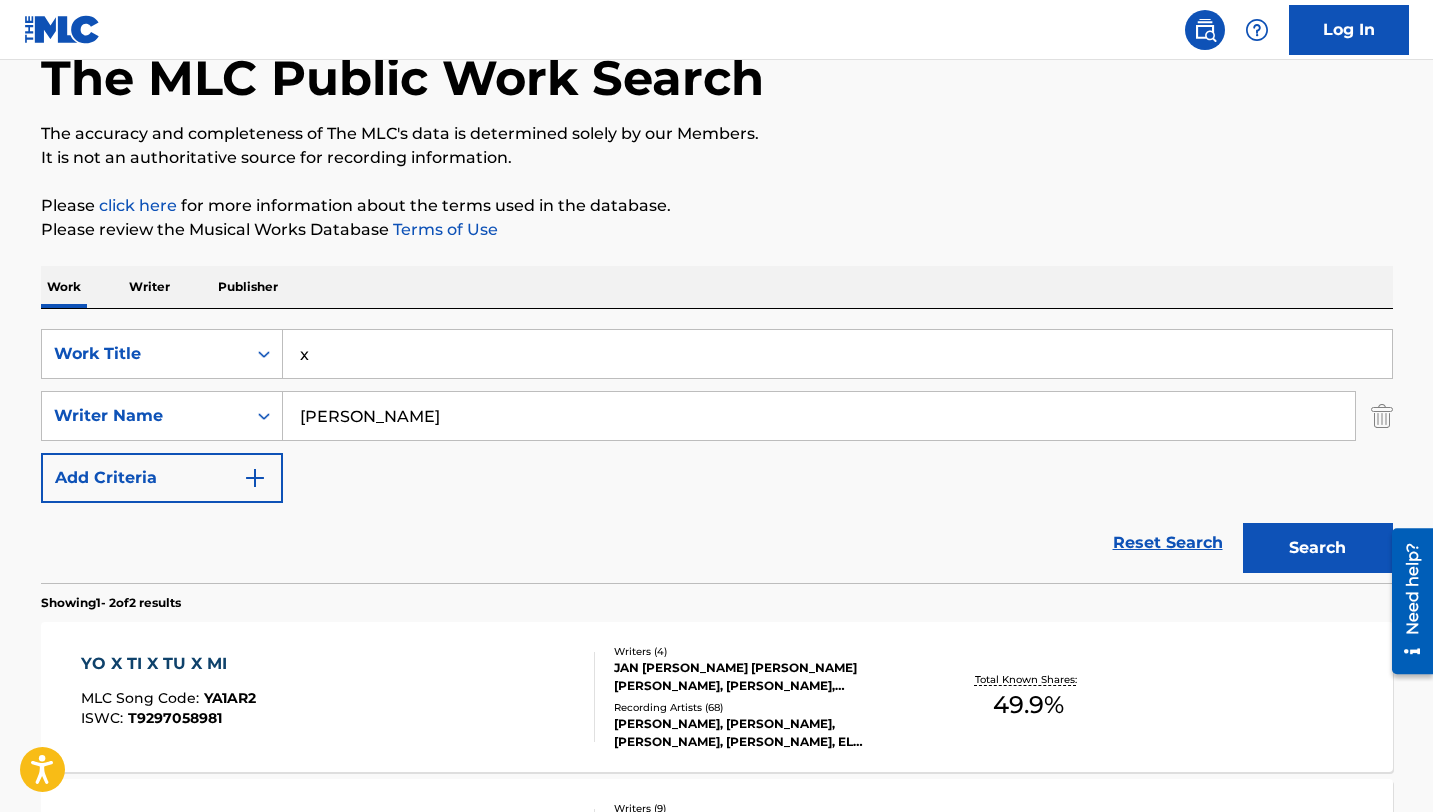 type on "[PERSON_NAME]" 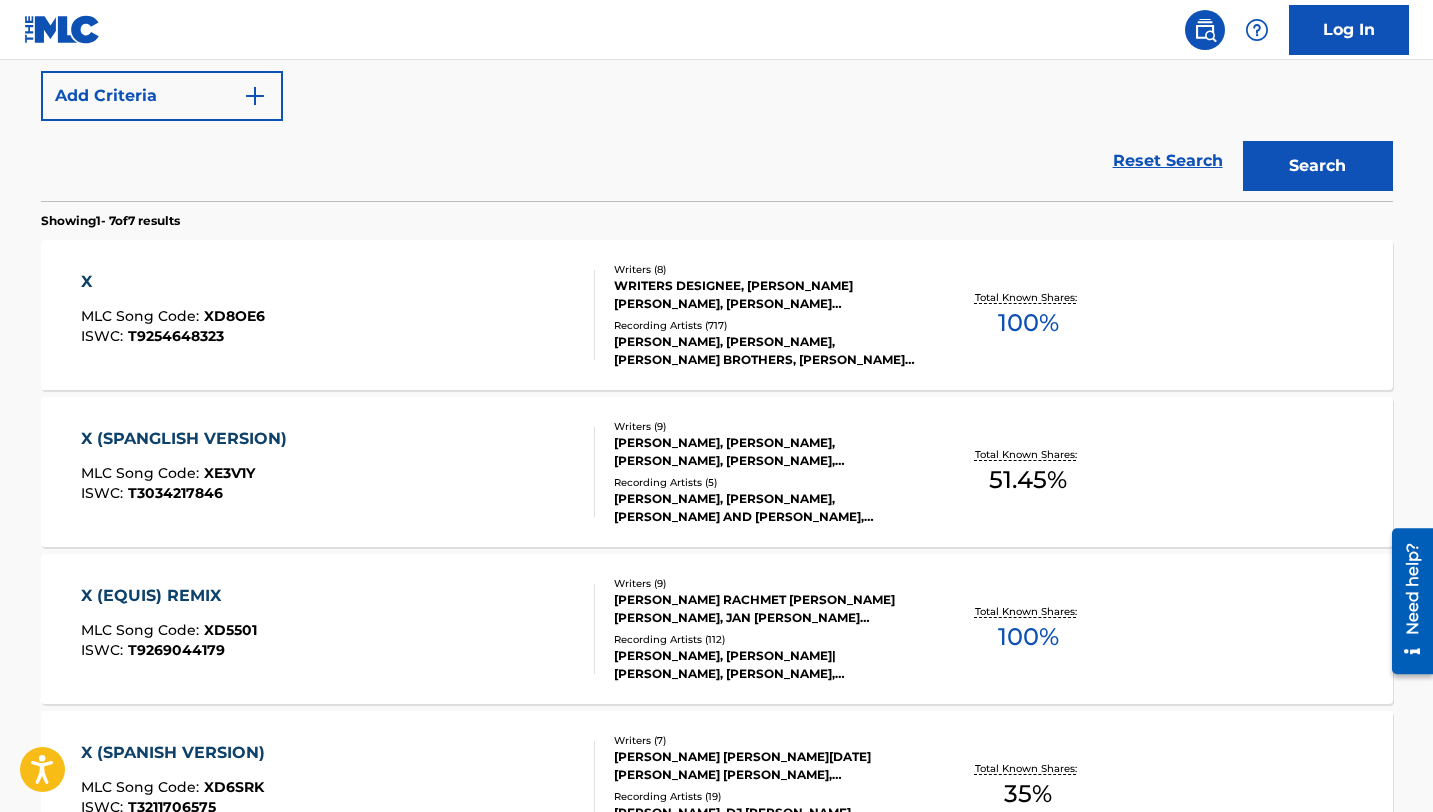 scroll, scrollTop: 497, scrollLeft: 0, axis: vertical 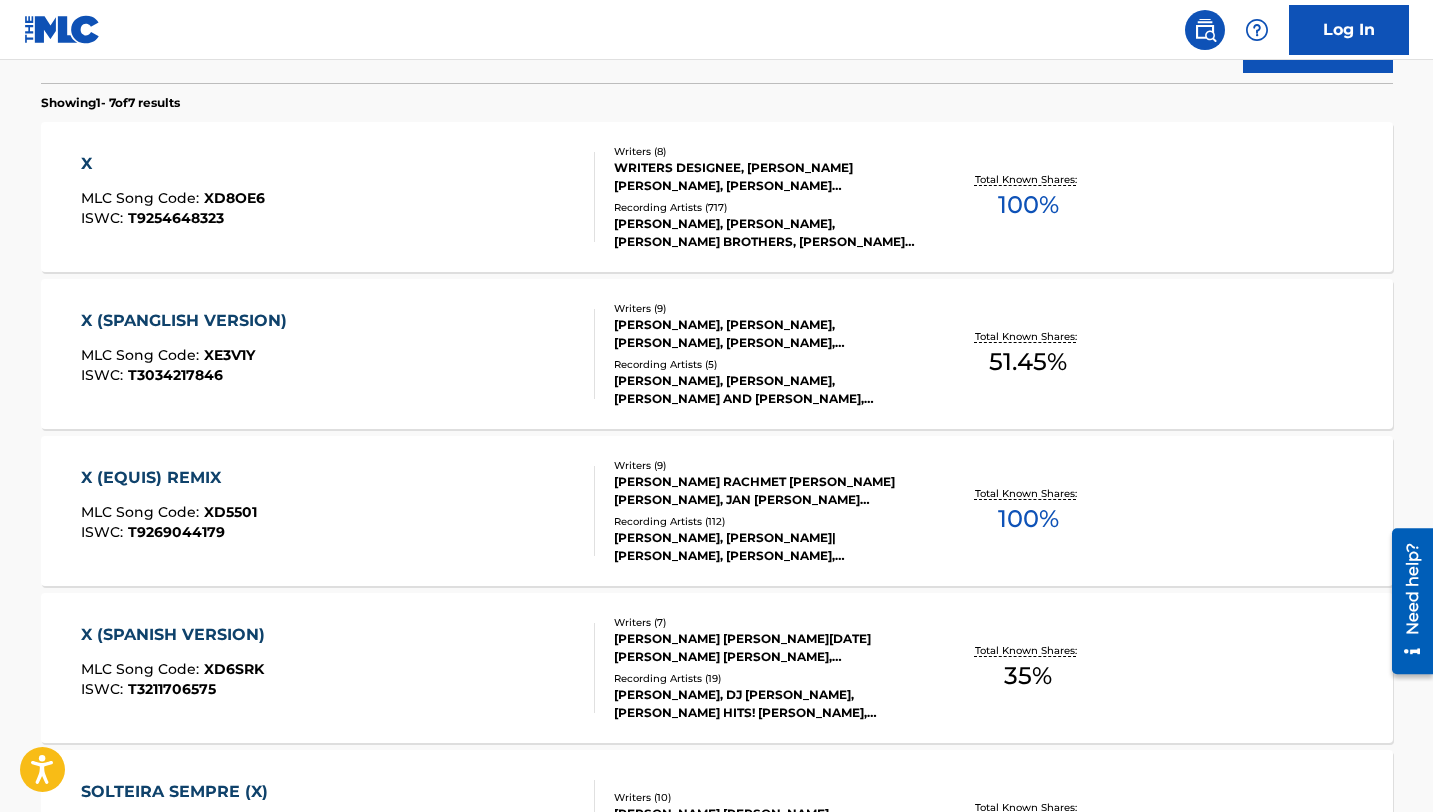 click on "X (EQUIS) REMIX" at bounding box center (169, 478) 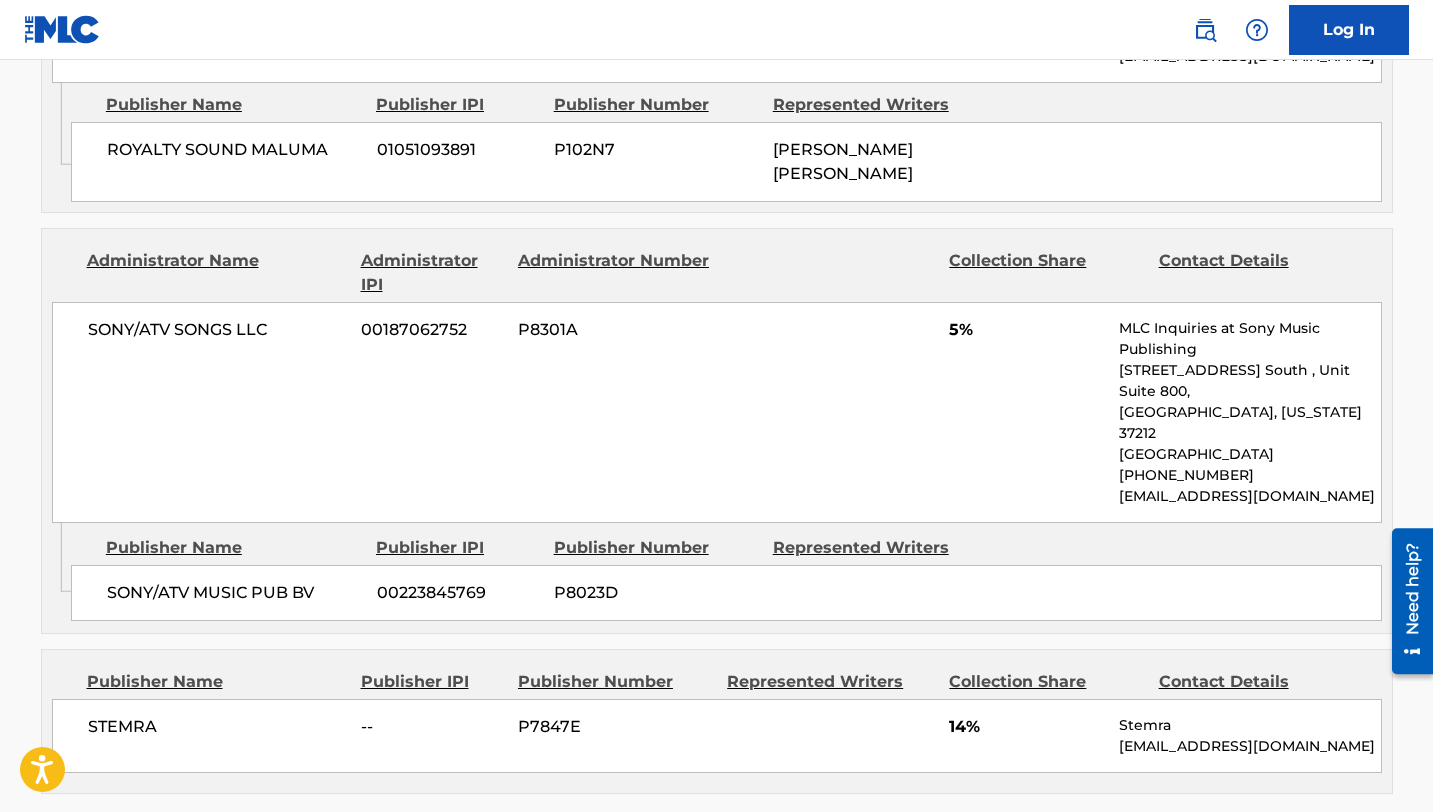 scroll, scrollTop: 3251, scrollLeft: 0, axis: vertical 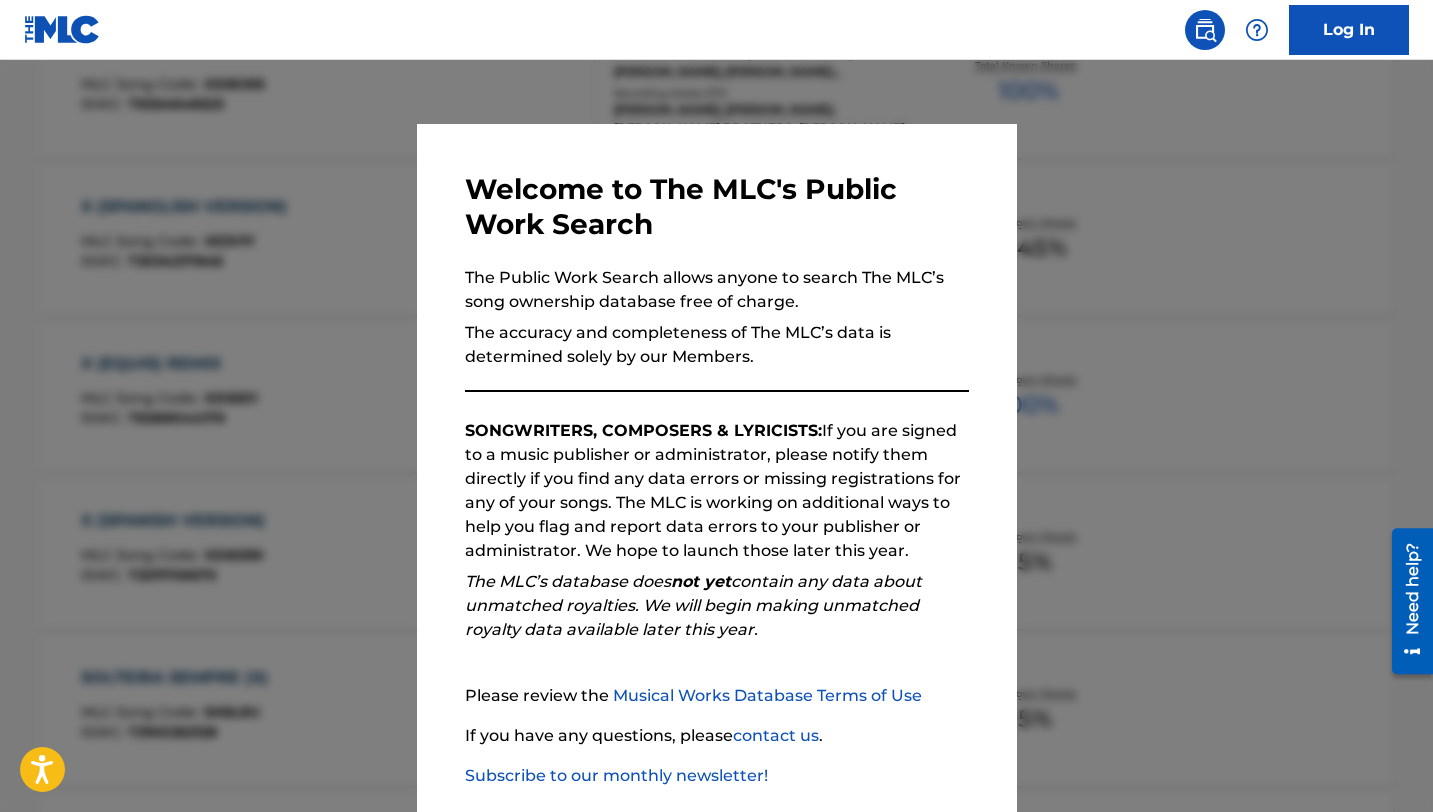 click at bounding box center (716, 466) 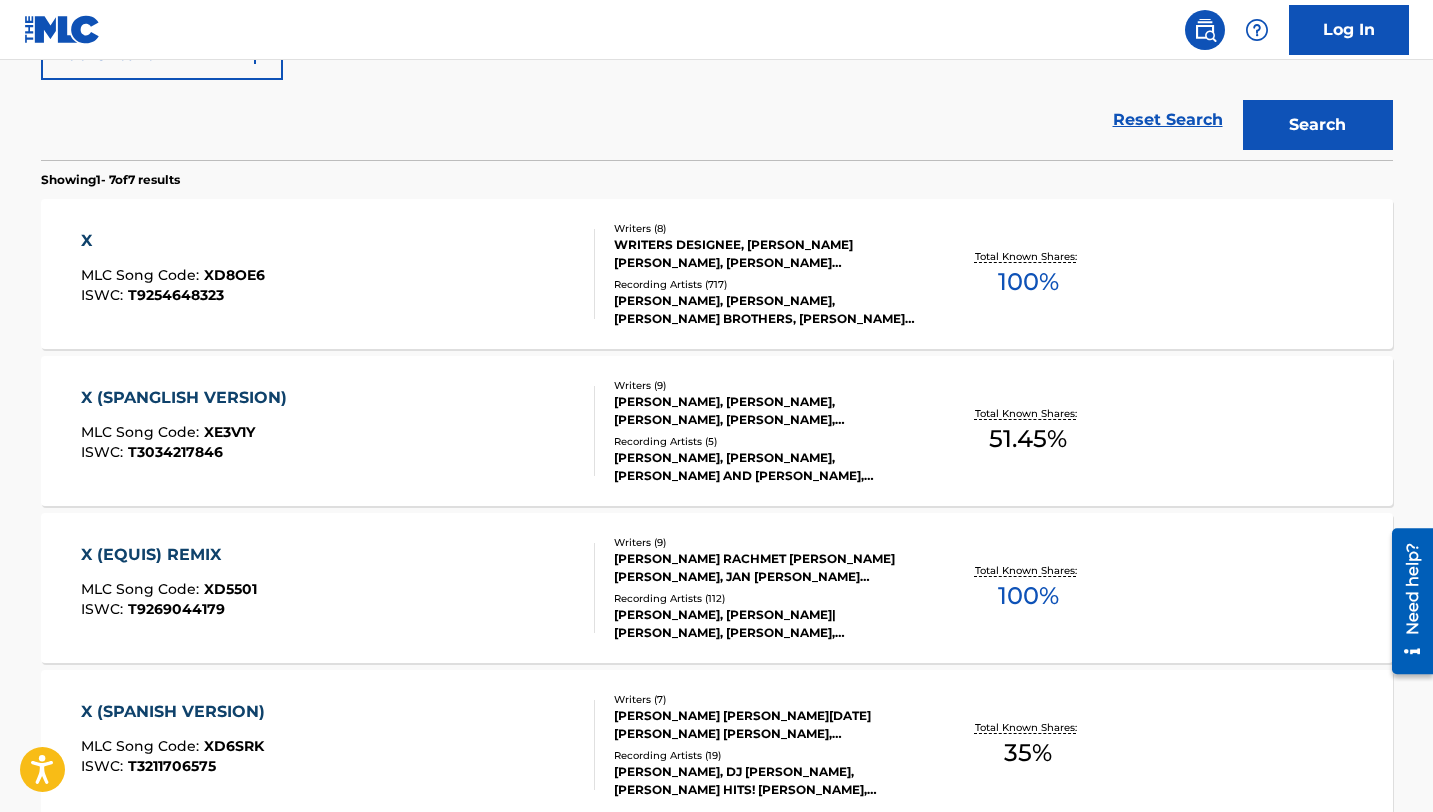 scroll, scrollTop: 530, scrollLeft: 0, axis: vertical 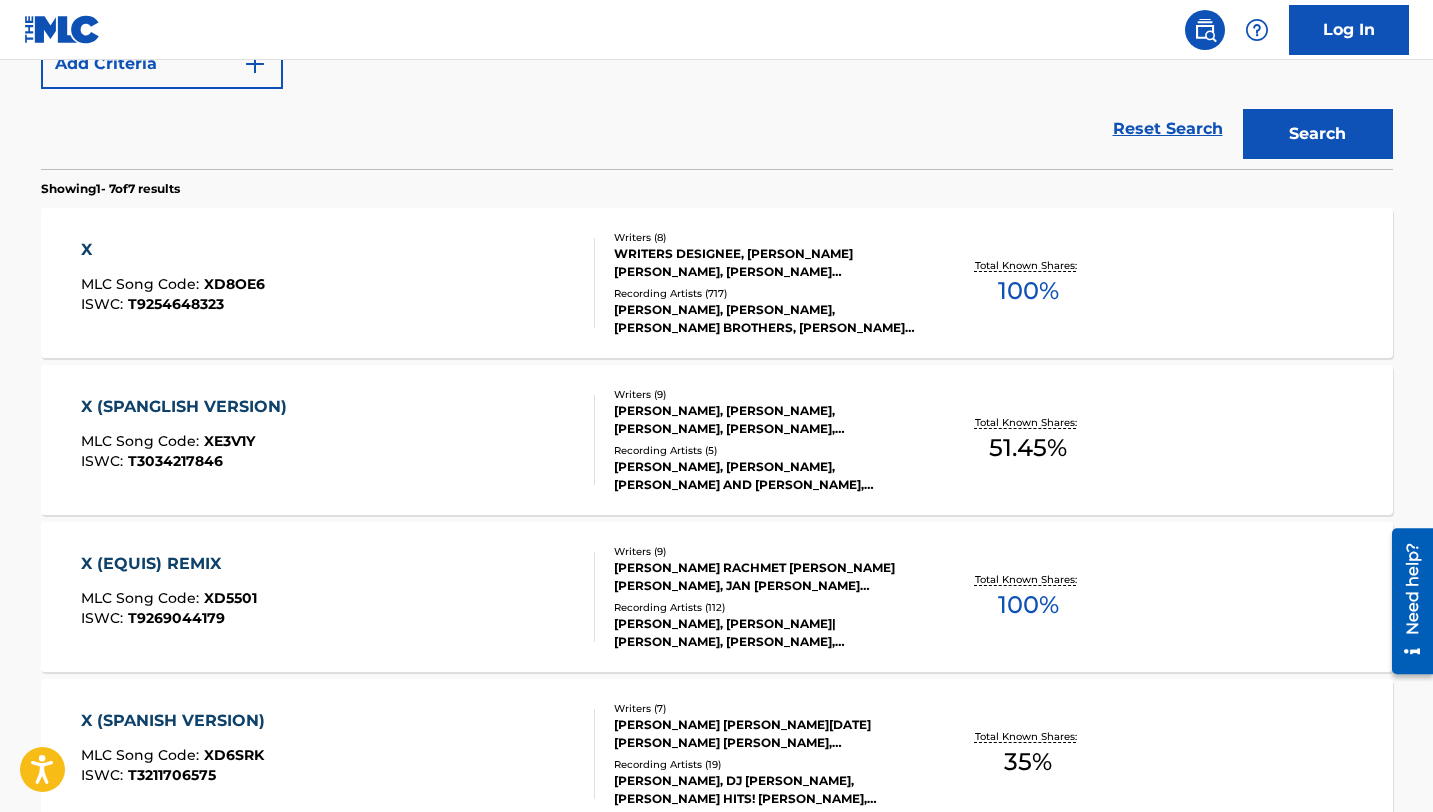 click on "X MLC Song Code : XD8OE6 ISWC : T9254648323 Writers ( 8 ) WRITERS DESIGNEE, [PERSON_NAME] [PERSON_NAME], [PERSON_NAME] [PERSON_NAME] [PERSON_NAME], [PERSON_NAME] [PERSON_NAME][DATE] [PERSON_NAME] [PERSON_NAME], [PERSON_NAME] [PERSON_NAME] [PERSON_NAME] Recording Artists ( 717 ) [PERSON_NAME], [PERSON_NAME], [PERSON_NAME] BROTHERS, [PERSON_NAME], [PERSON_NAME]|[PERSON_NAME], [PERSON_NAME]|[PERSON_NAME] Total Known Shares: 100 %" at bounding box center (717, 283) 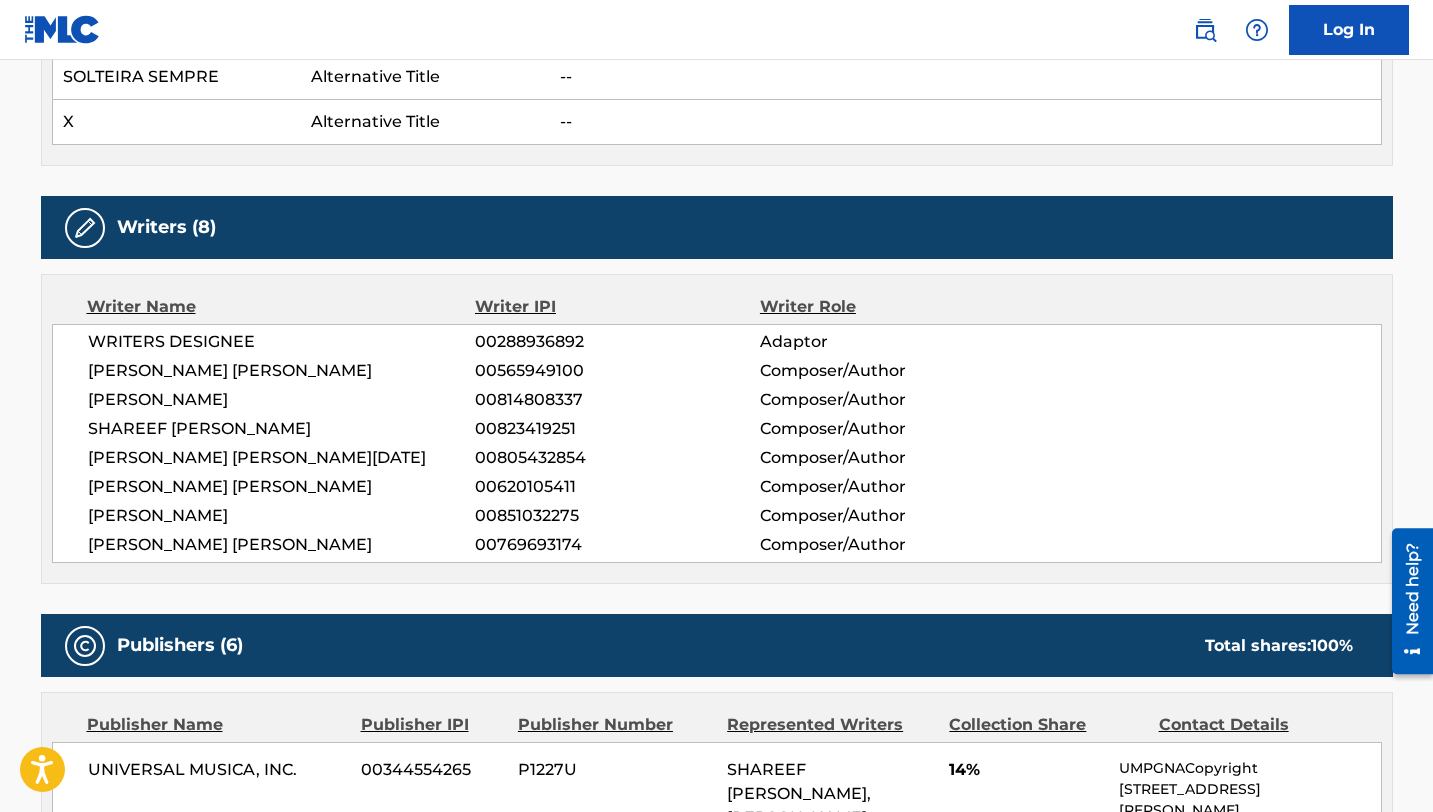 scroll, scrollTop: 783, scrollLeft: 0, axis: vertical 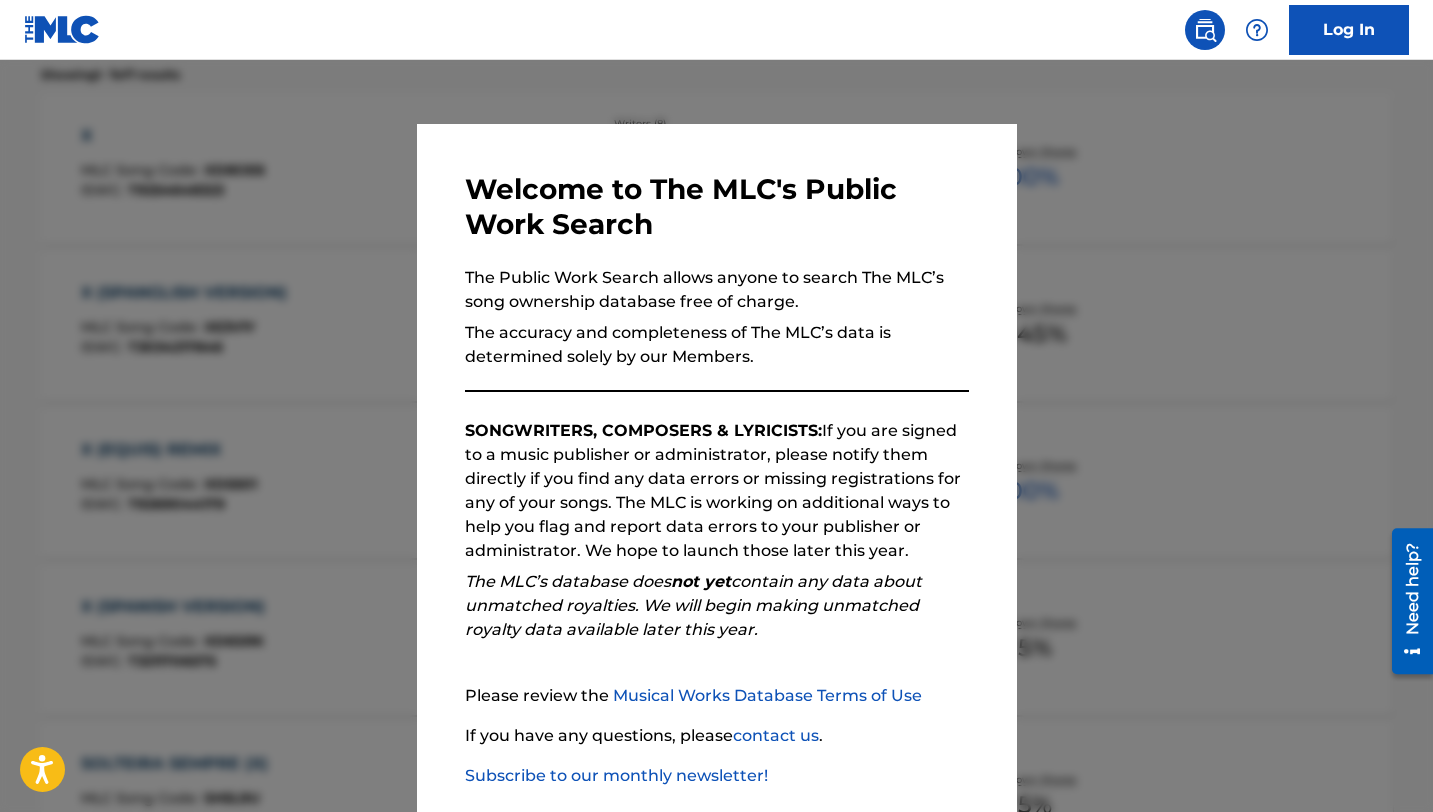 click at bounding box center (716, 466) 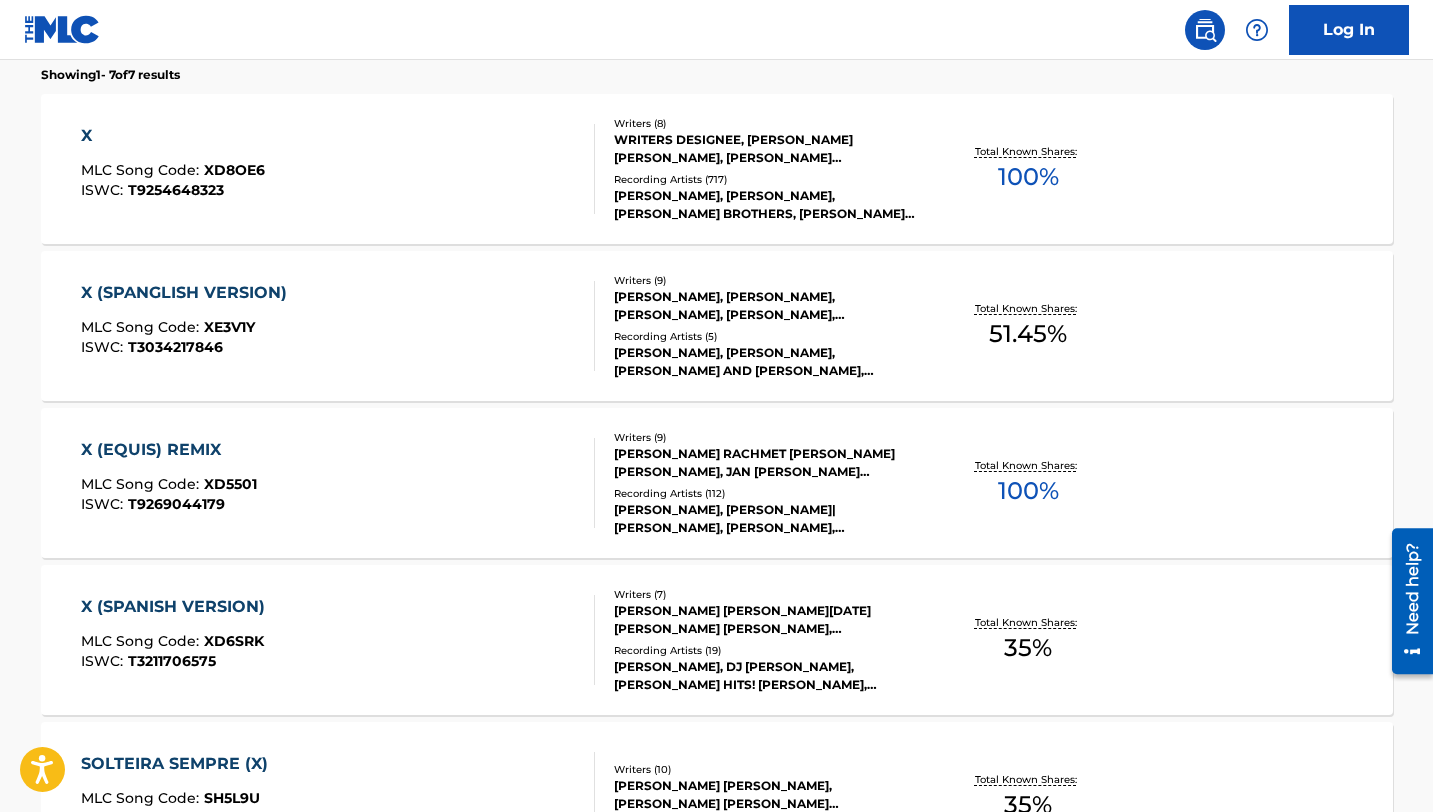 click on "X (SPANGLISH VERSION)" at bounding box center (189, 293) 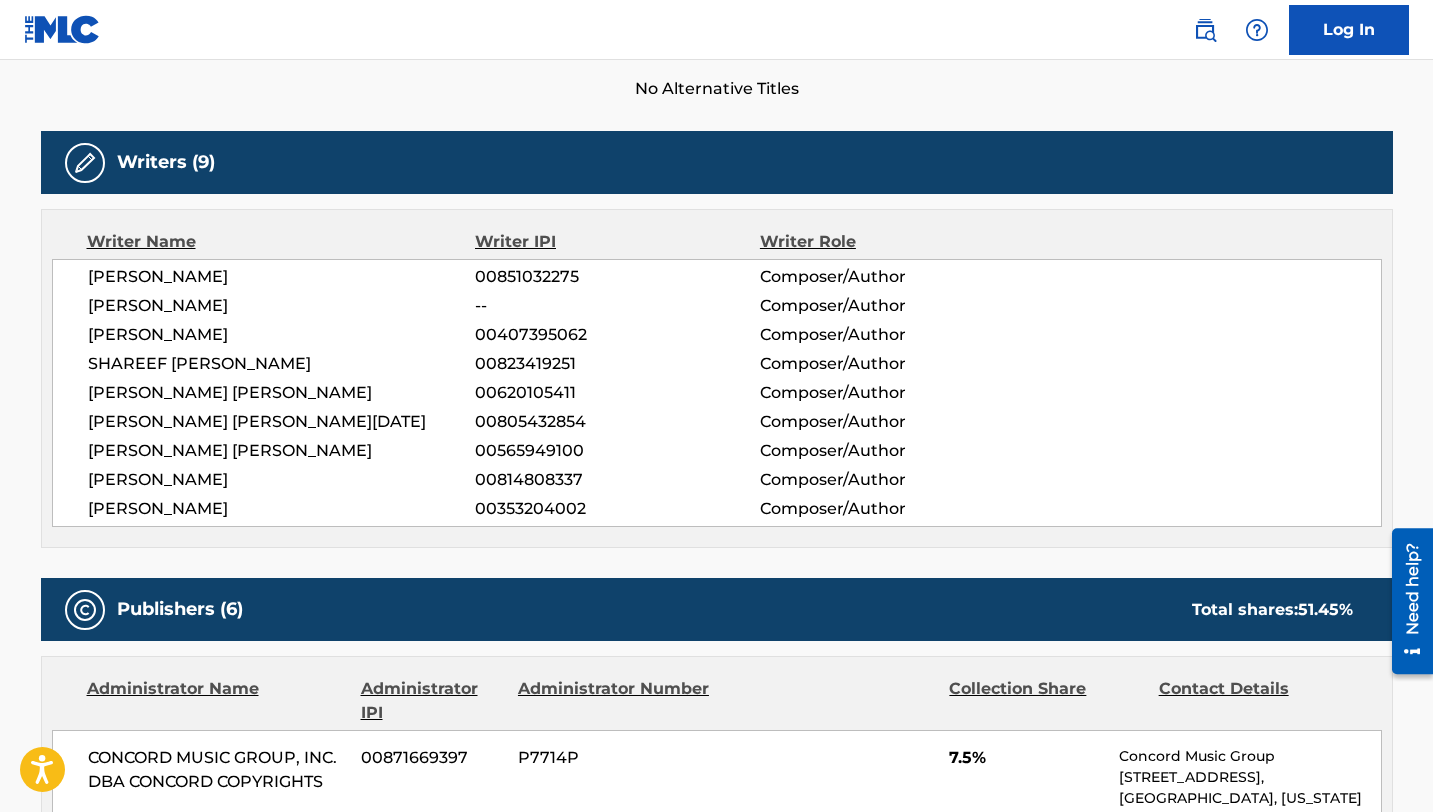 scroll, scrollTop: 577, scrollLeft: 0, axis: vertical 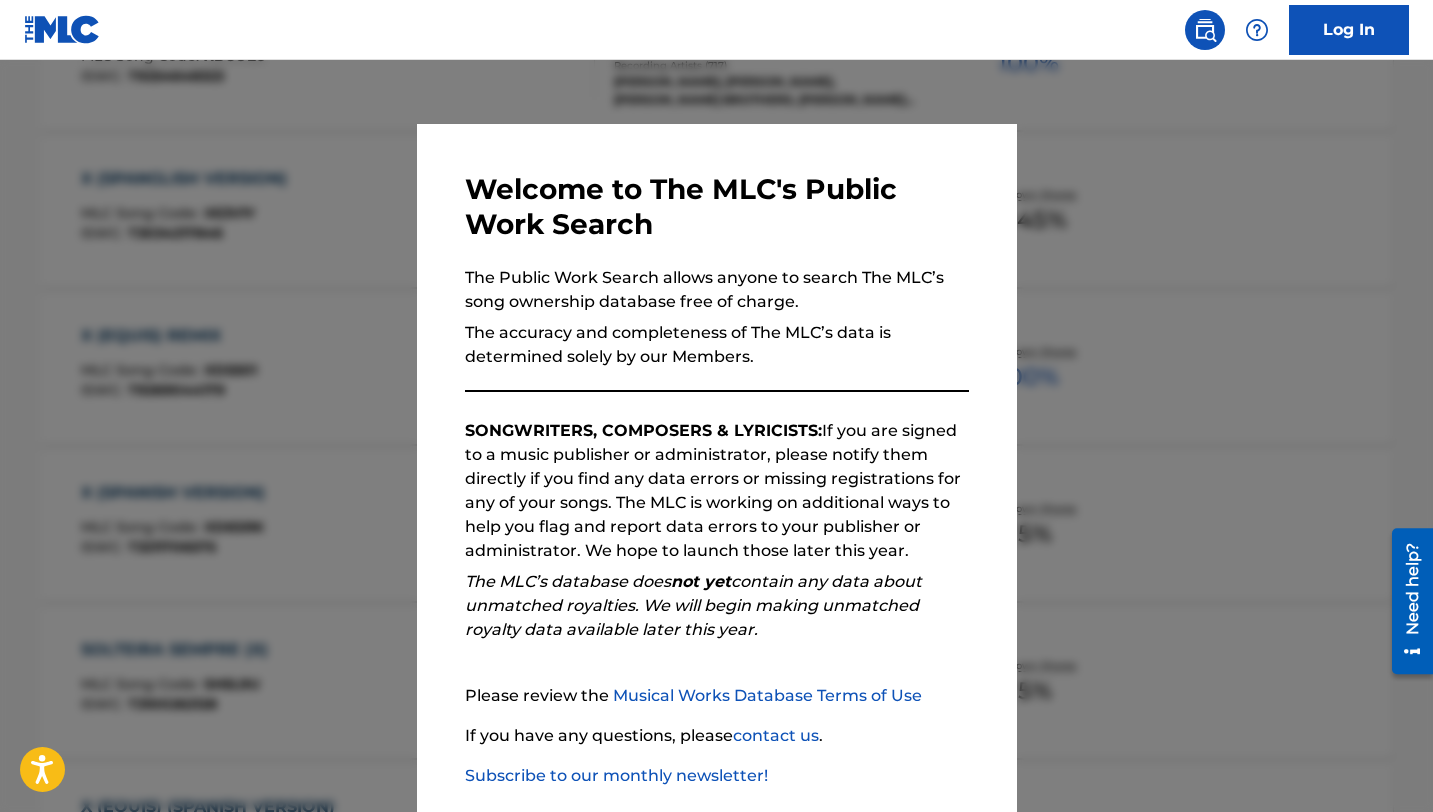 click at bounding box center (716, 466) 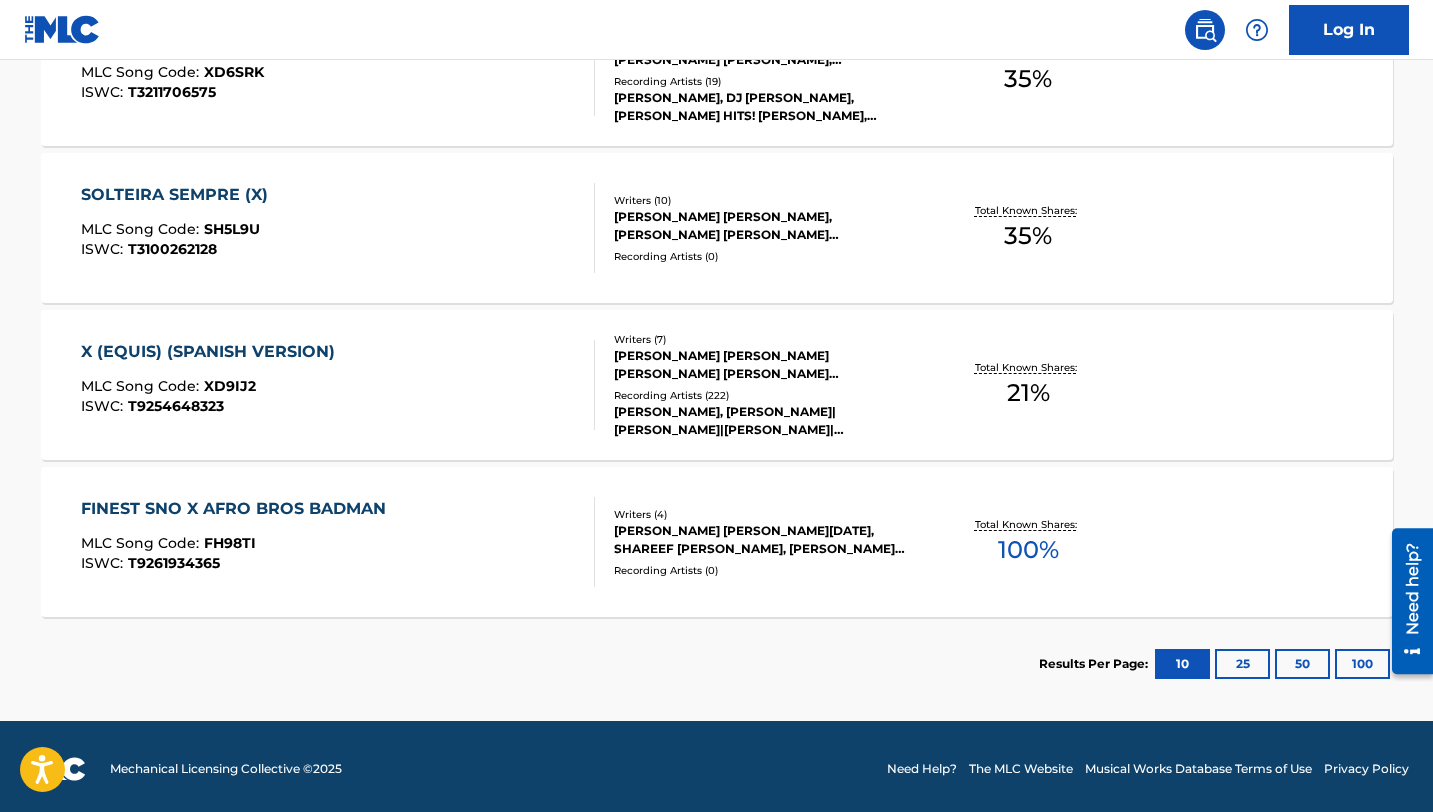 scroll, scrollTop: 1218, scrollLeft: 0, axis: vertical 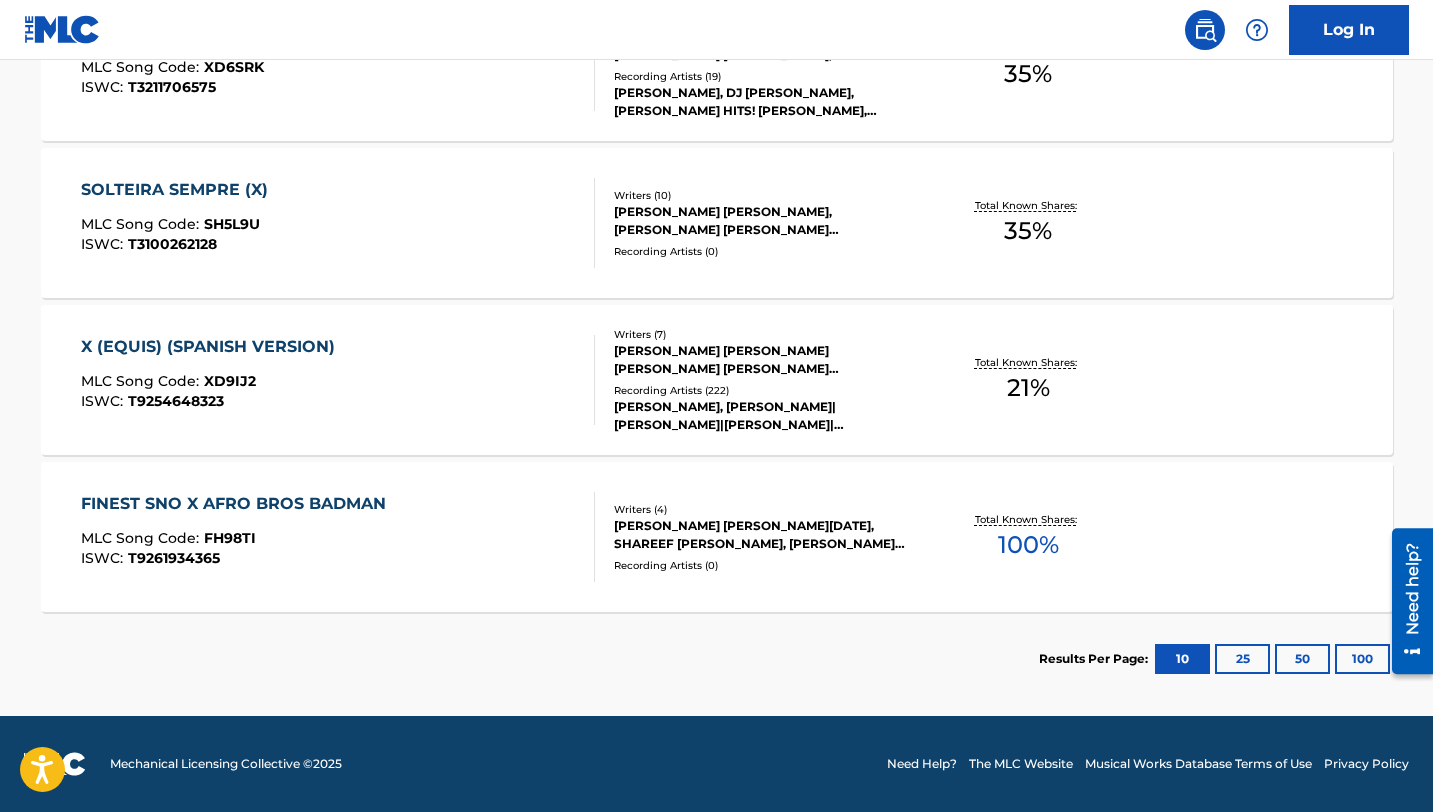 click on "X (EQUIS) (SPANISH VERSION)" at bounding box center [213, 347] 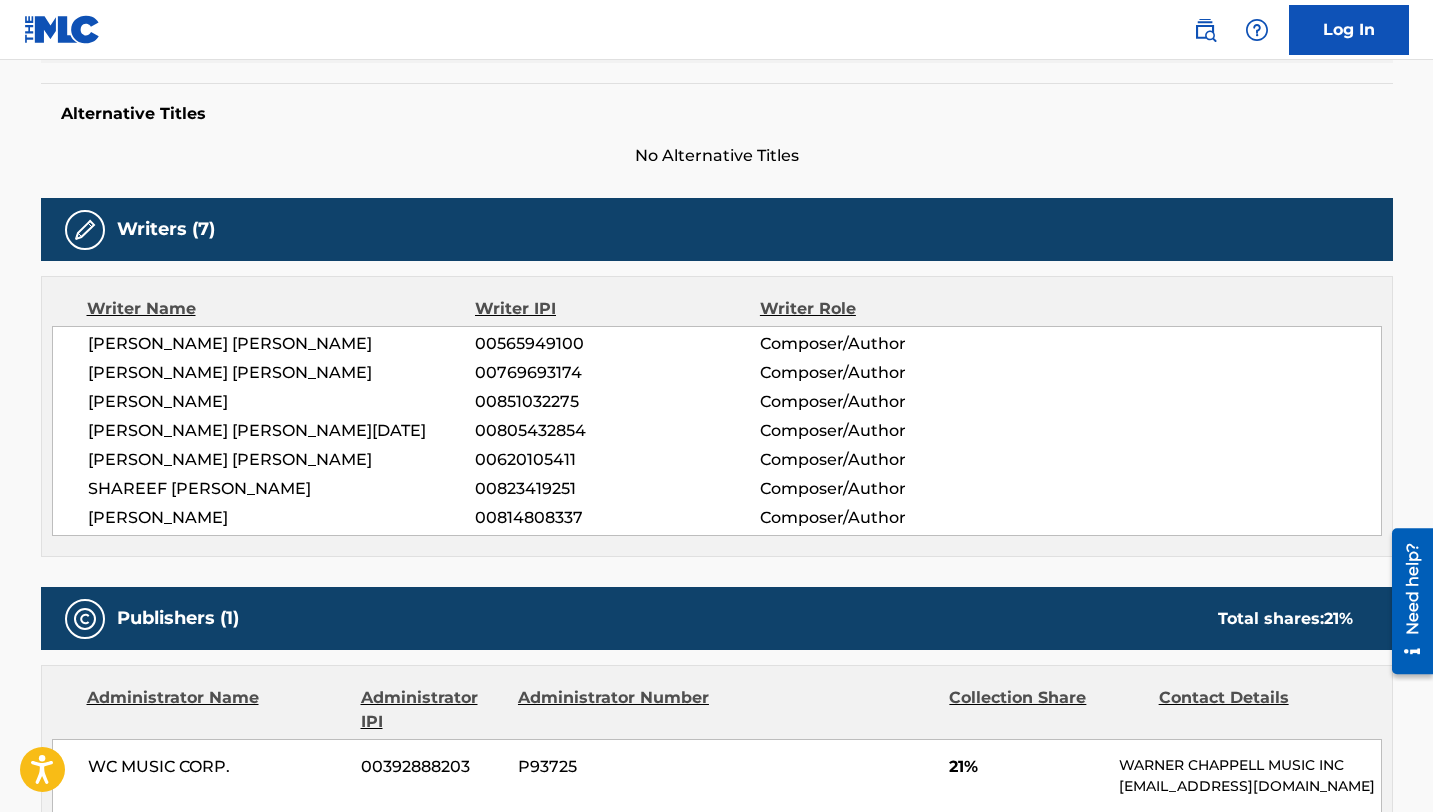 scroll, scrollTop: 507, scrollLeft: 0, axis: vertical 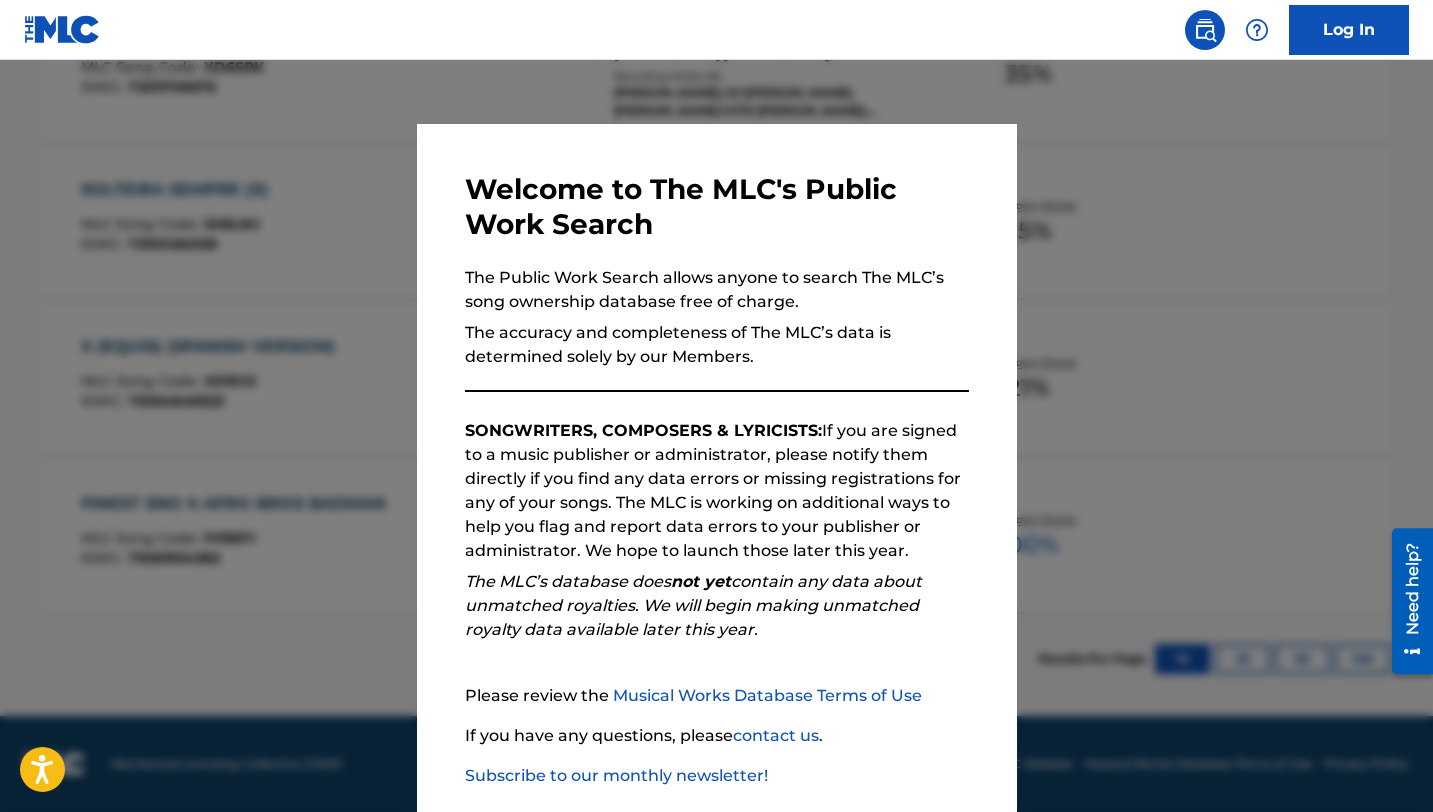 click at bounding box center (716, 466) 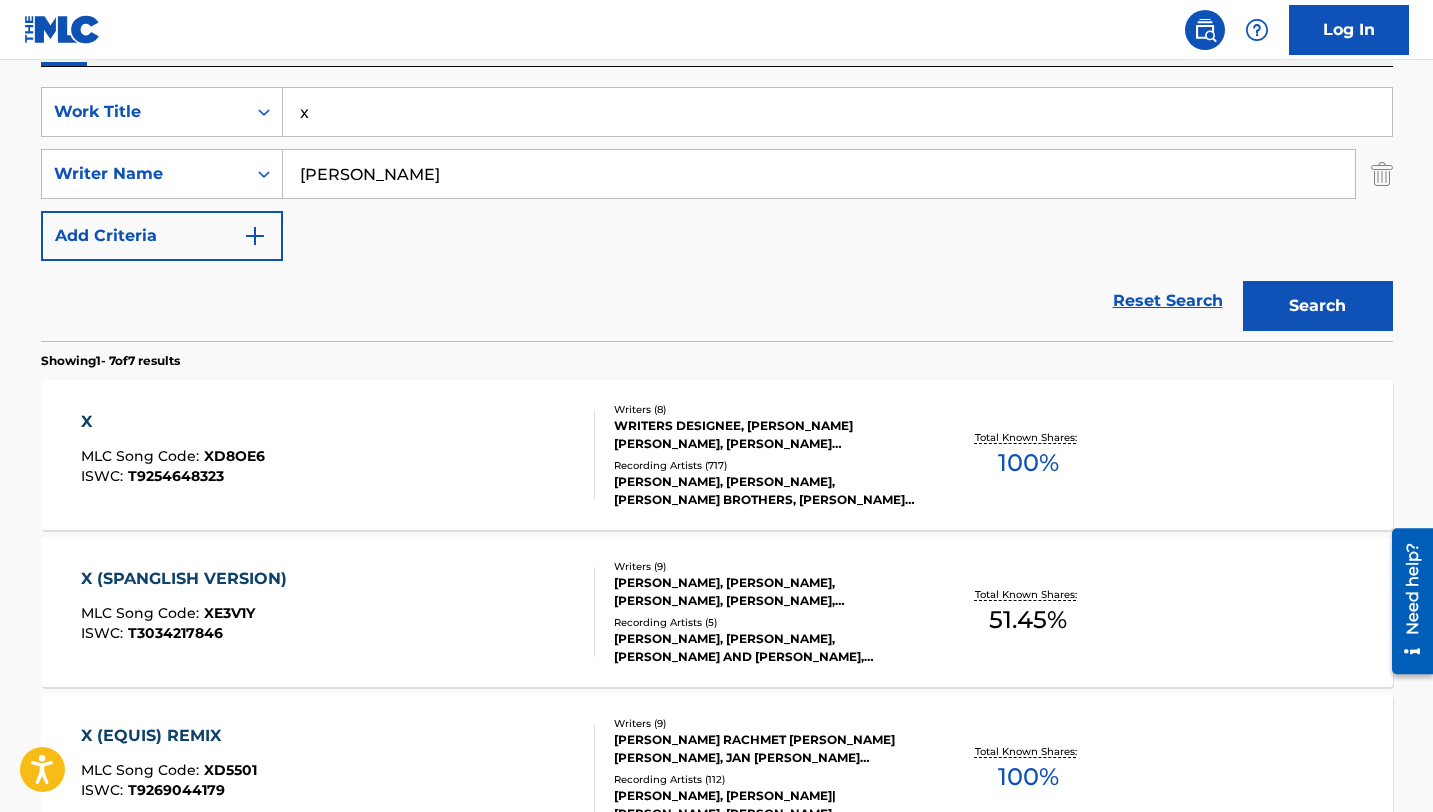 scroll, scrollTop: 318, scrollLeft: 0, axis: vertical 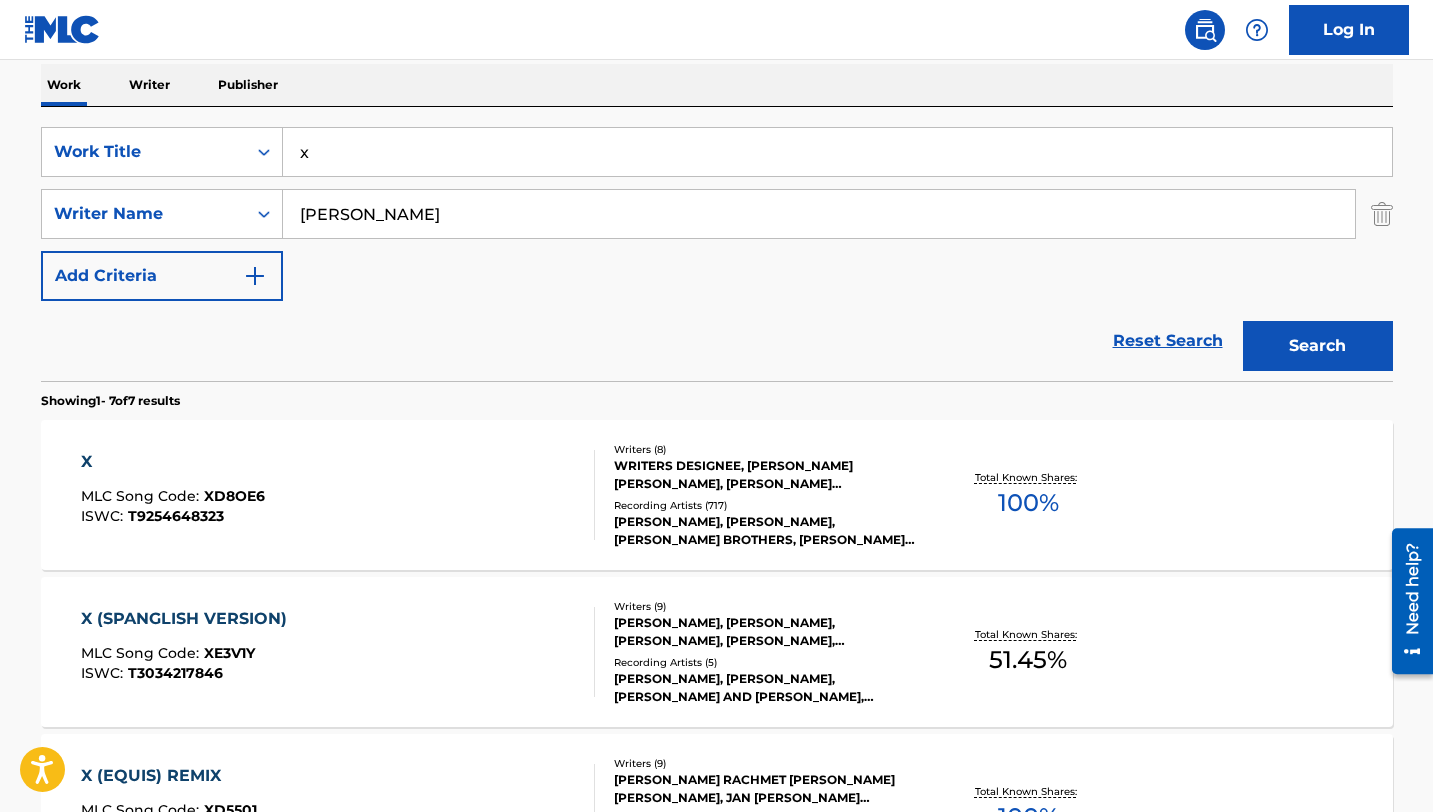 click on "[PERSON_NAME]" at bounding box center [819, 214] 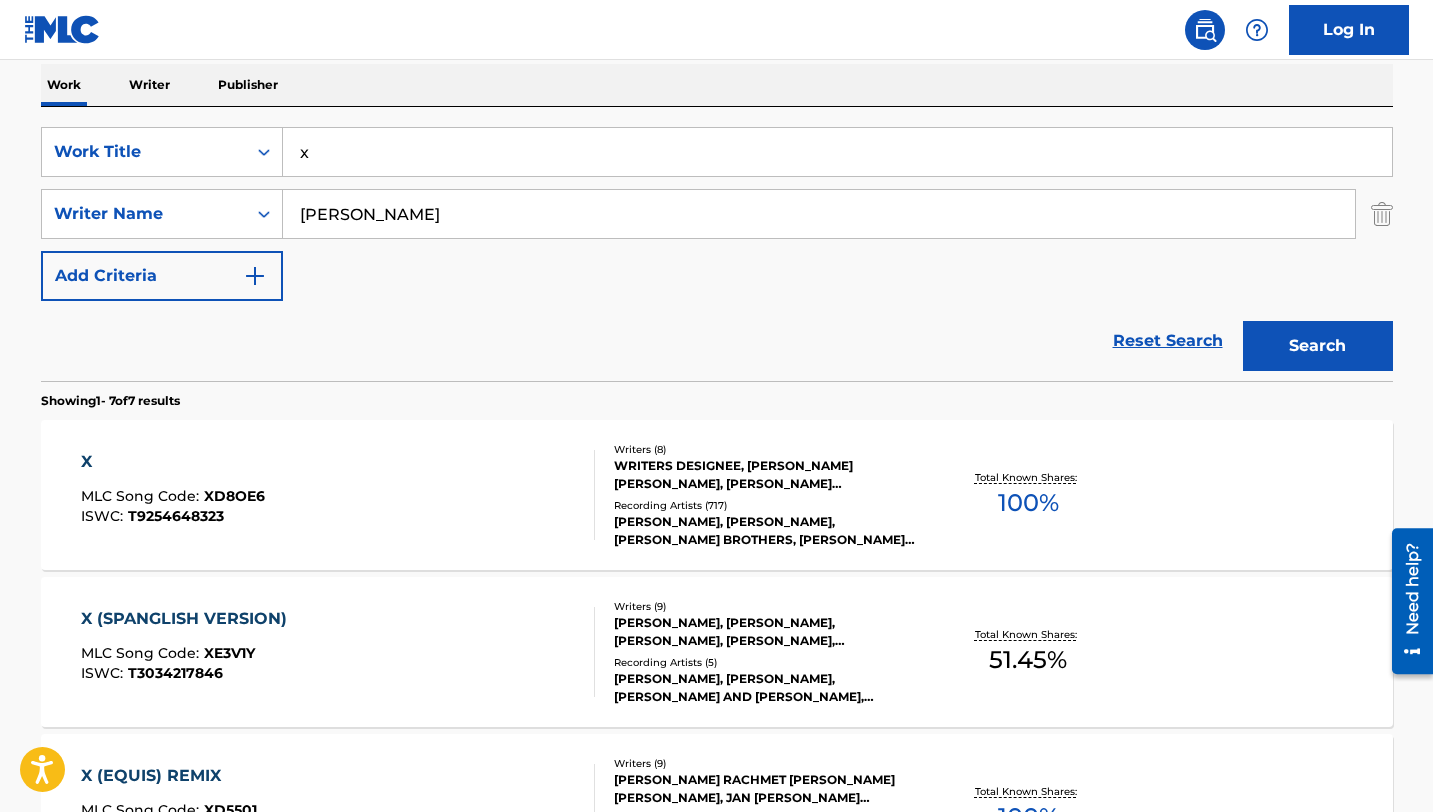 type on "[PERSON_NAME]" 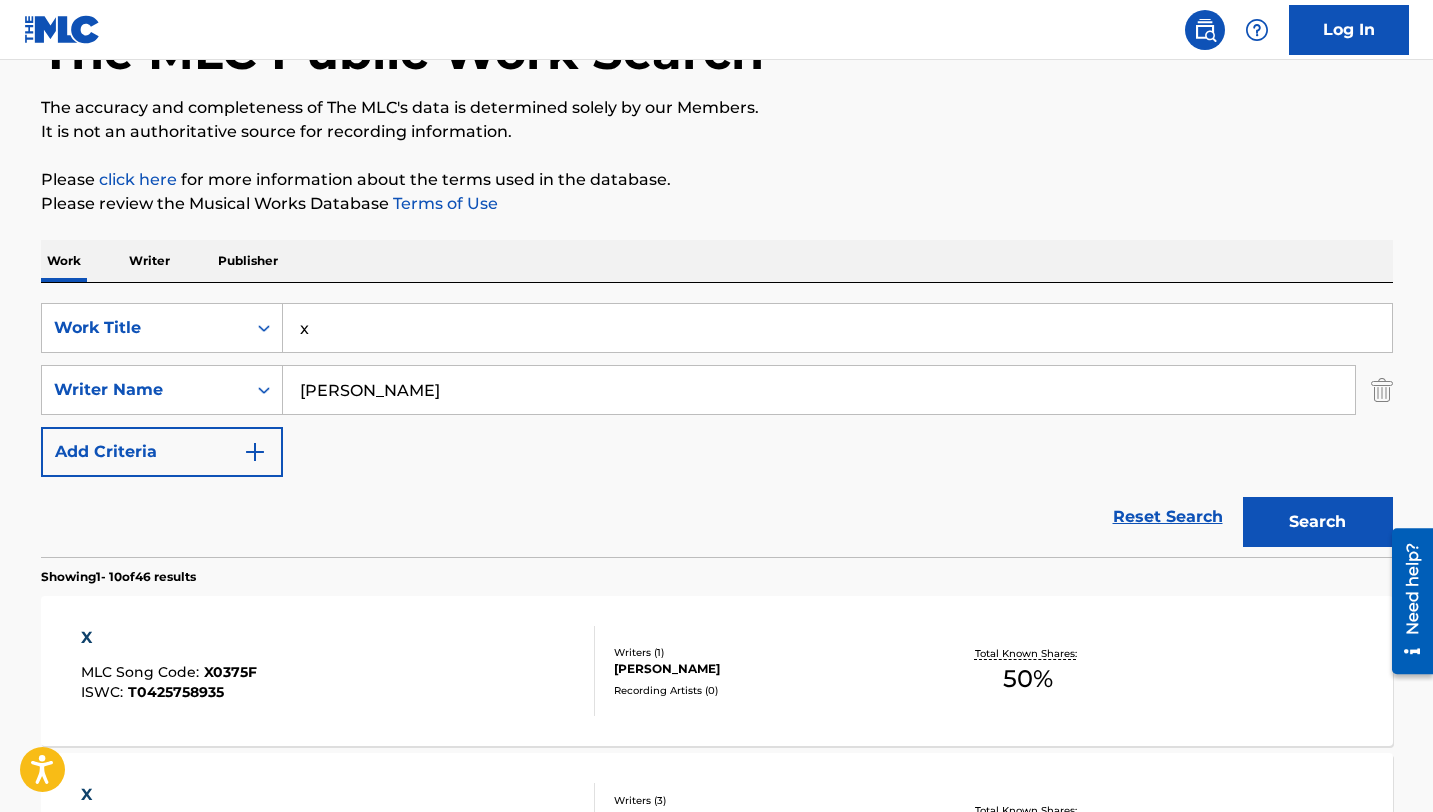 scroll, scrollTop: 0, scrollLeft: 0, axis: both 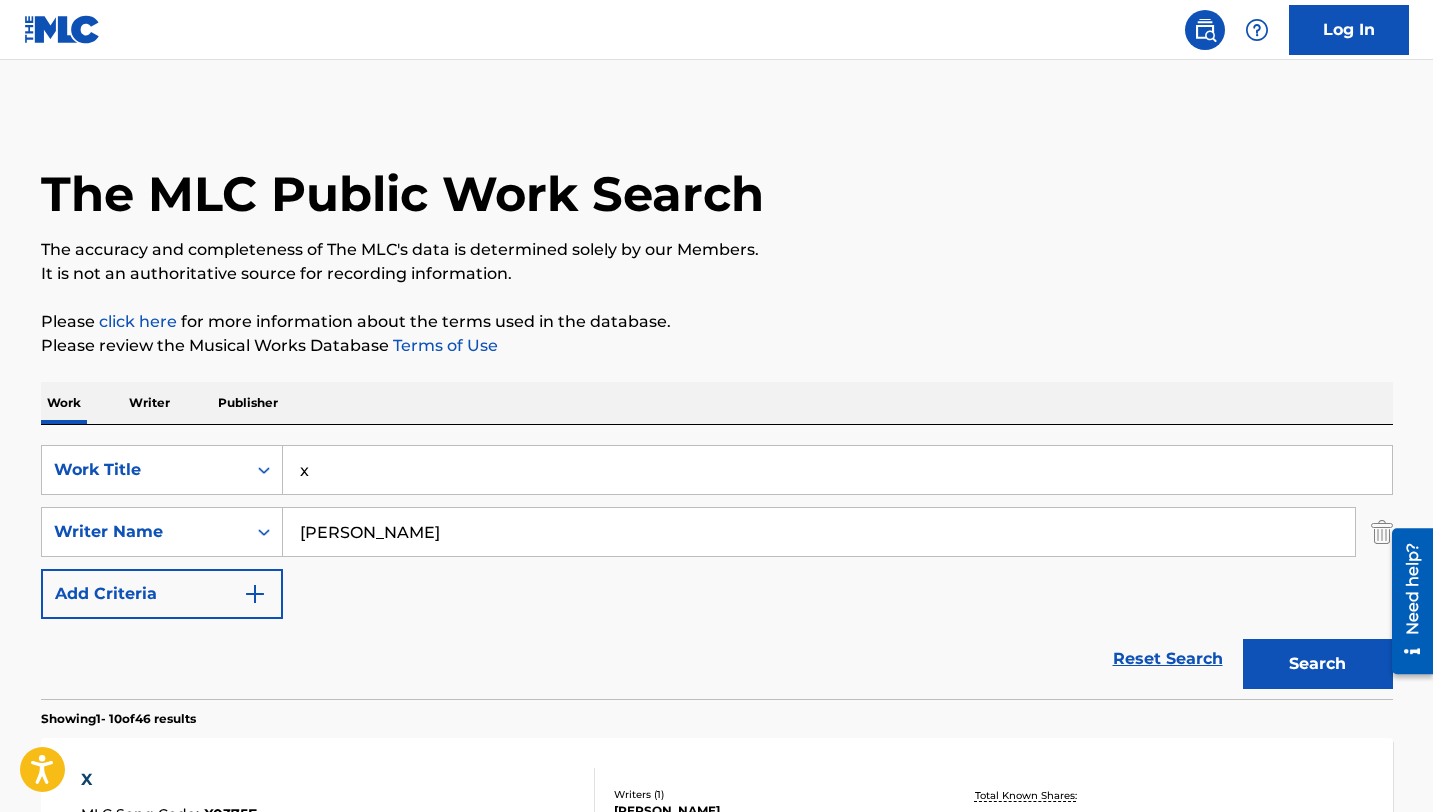 click on "x" at bounding box center (837, 470) 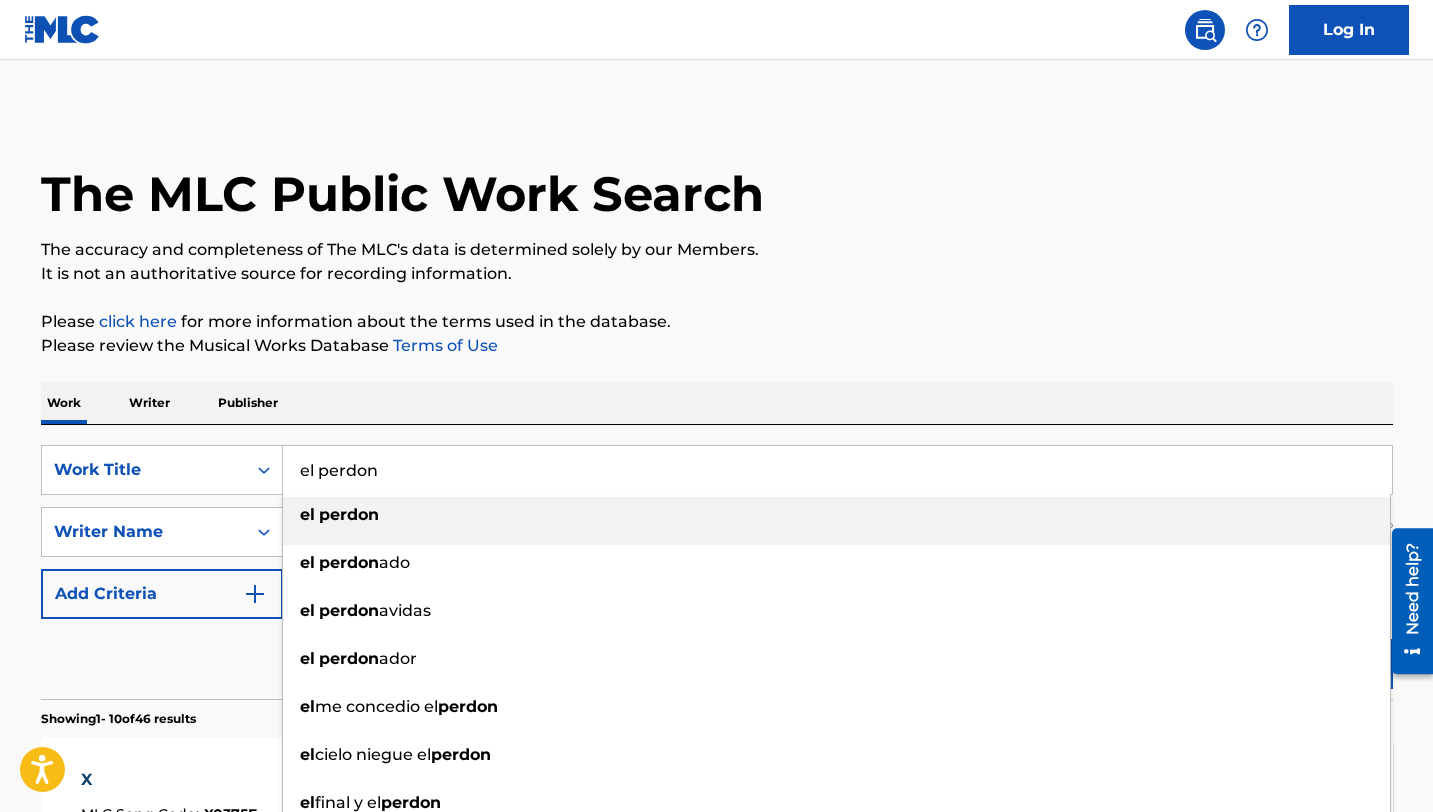 type on "el perdon" 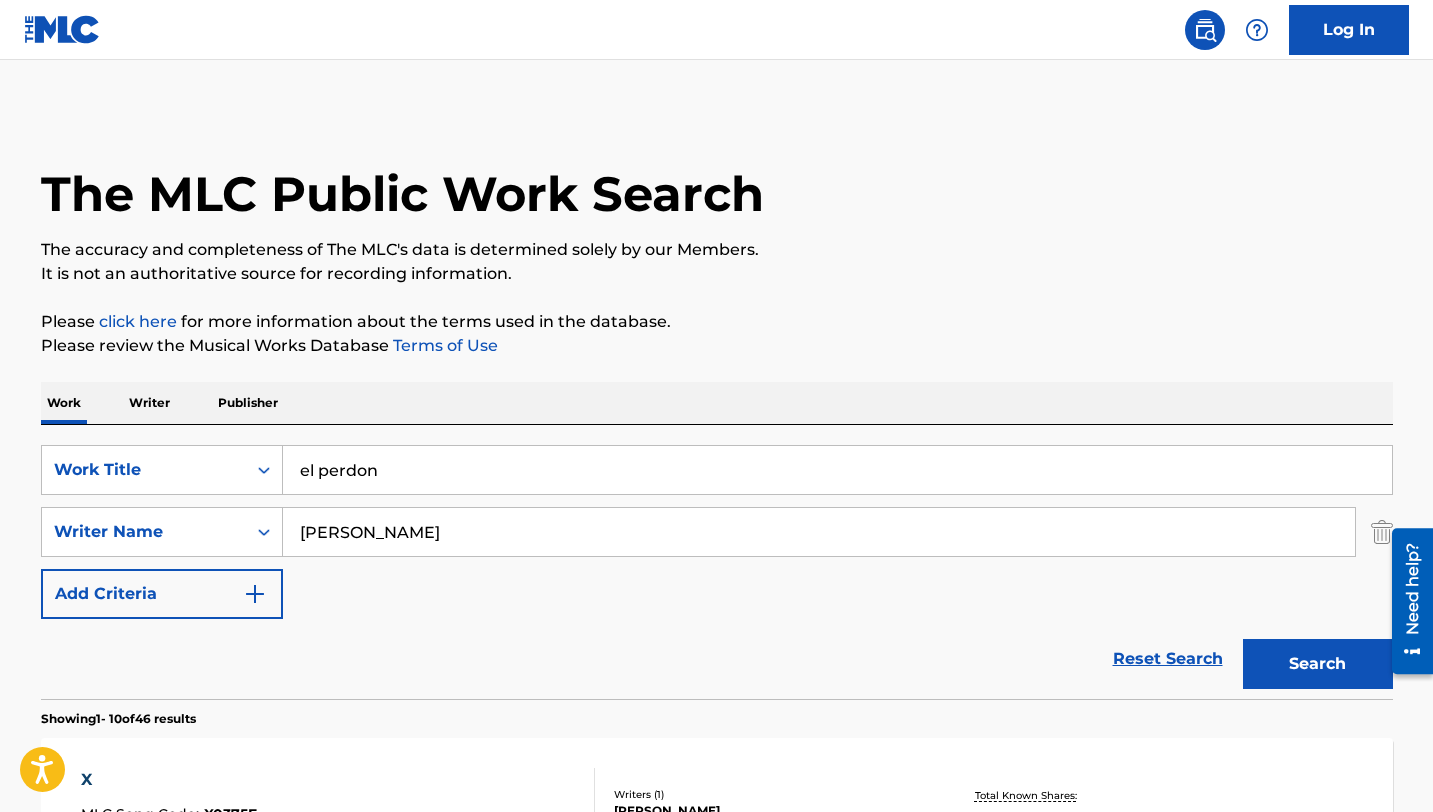 click on "Search" at bounding box center (1318, 664) 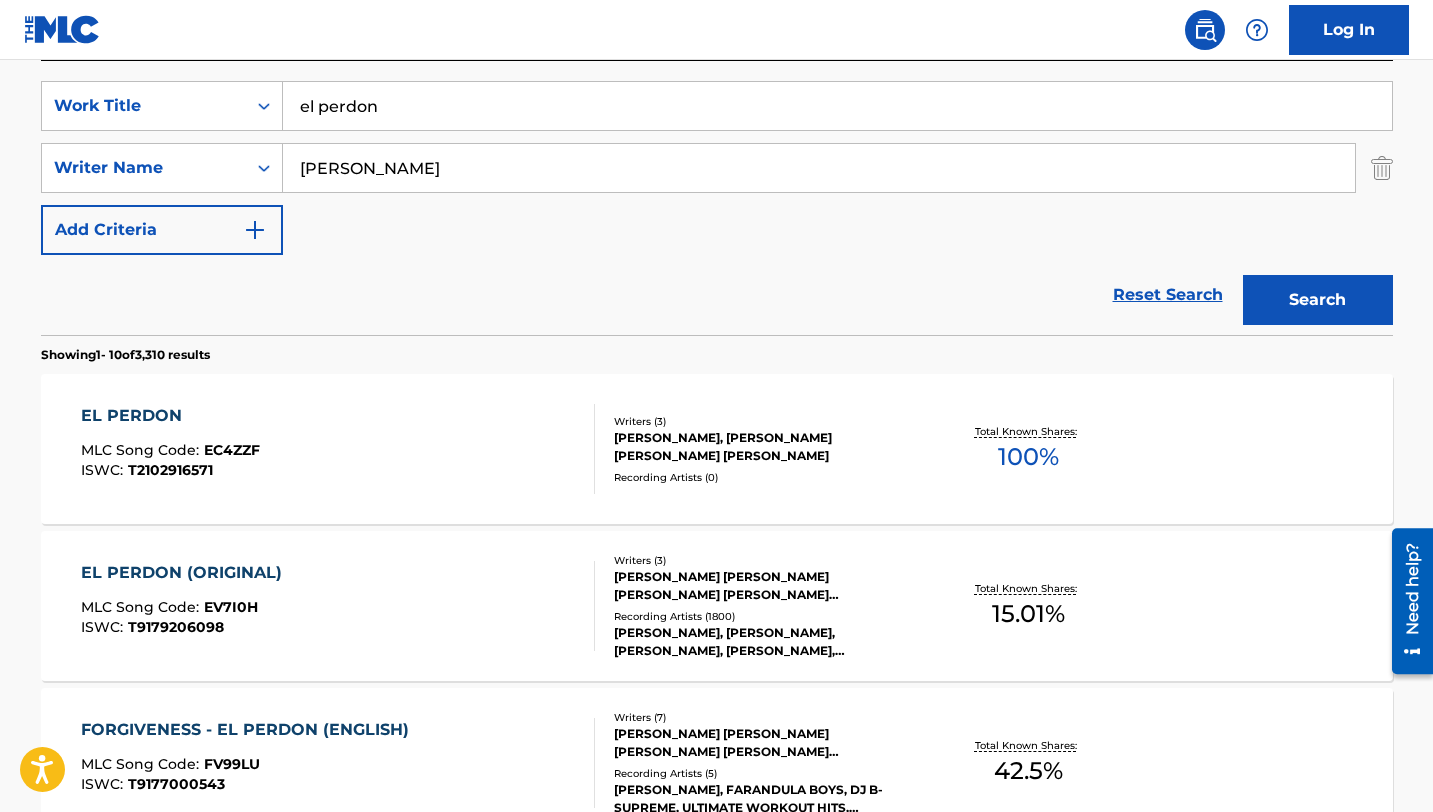 scroll, scrollTop: 365, scrollLeft: 0, axis: vertical 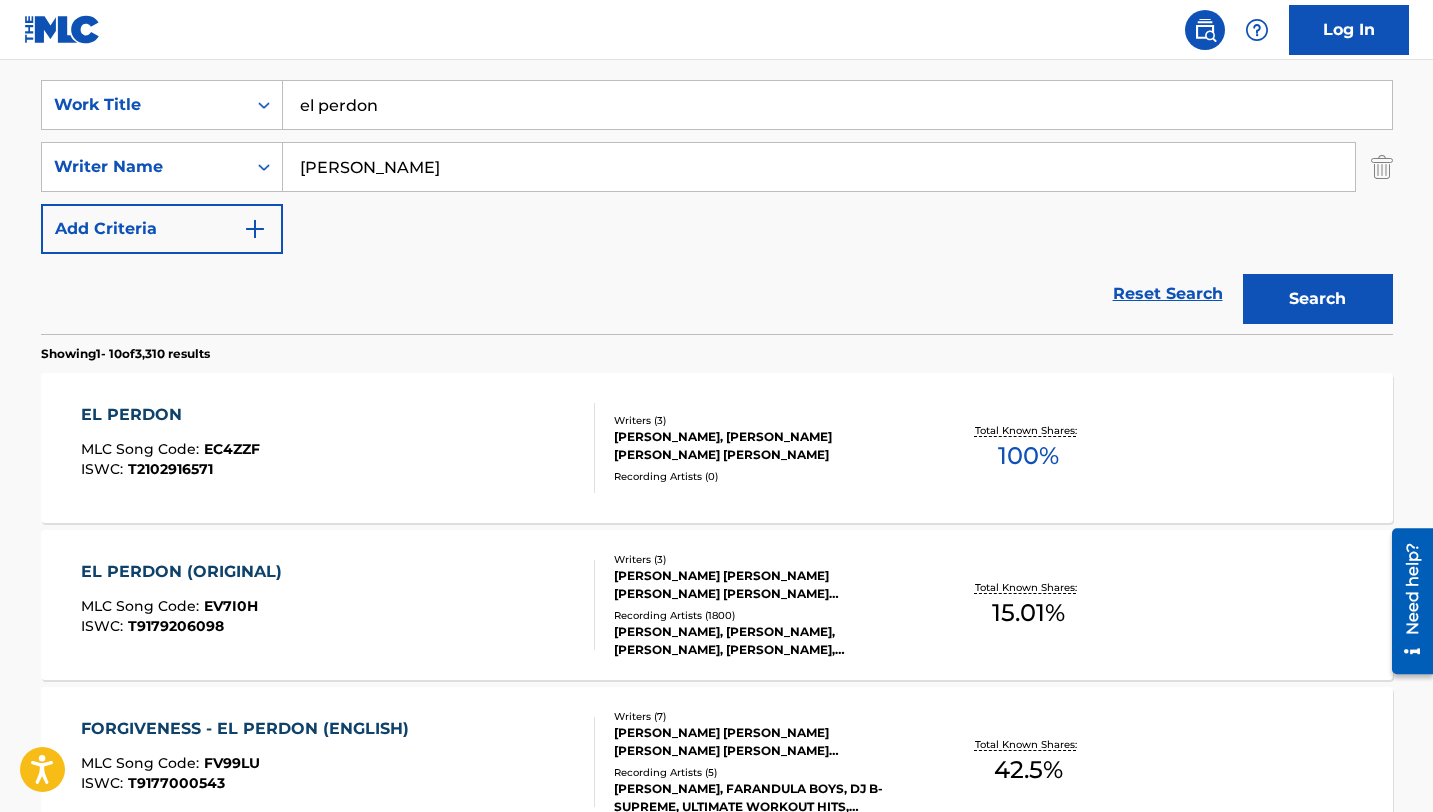click on "EL PERDON (ORIGINAL)" at bounding box center (186, 572) 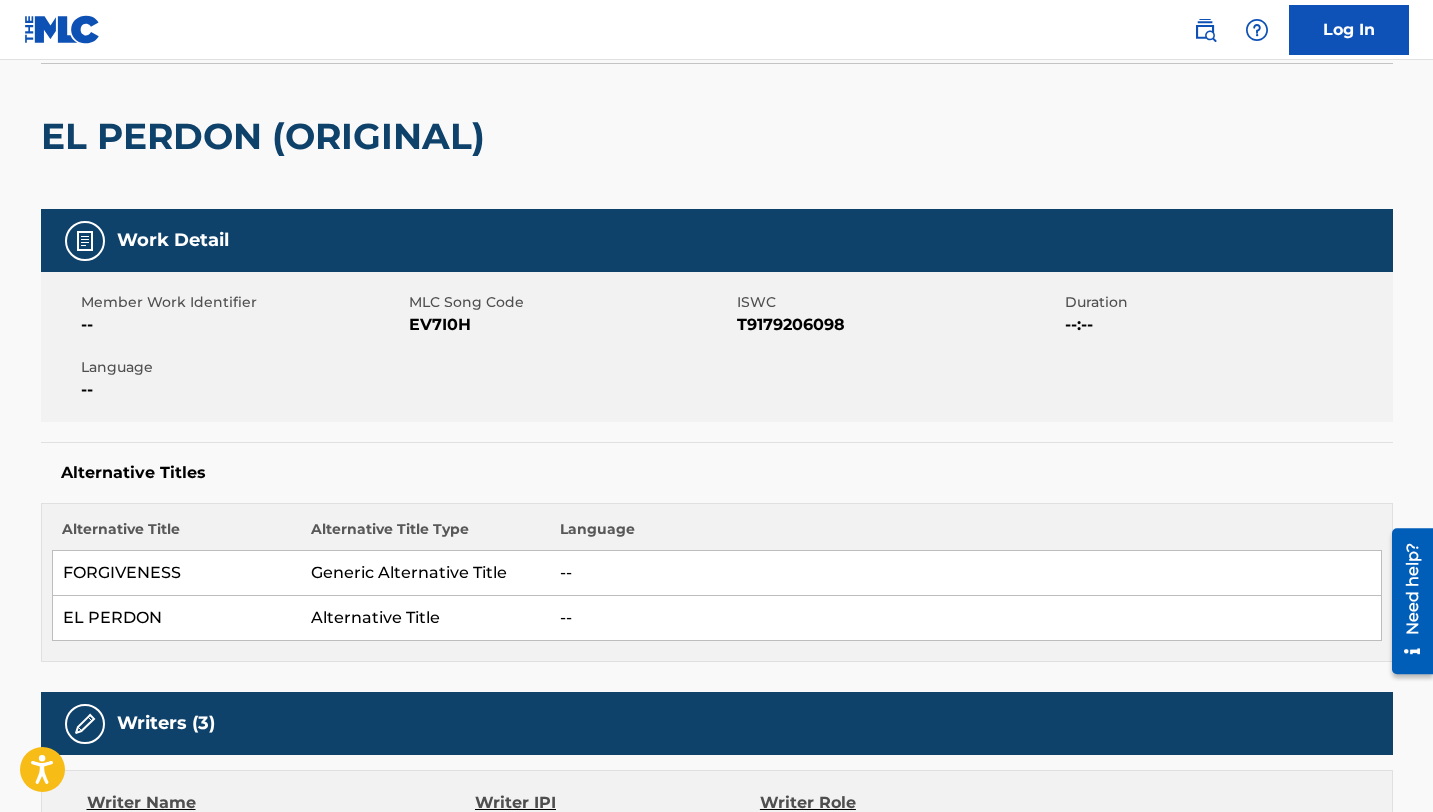 scroll, scrollTop: 0, scrollLeft: 0, axis: both 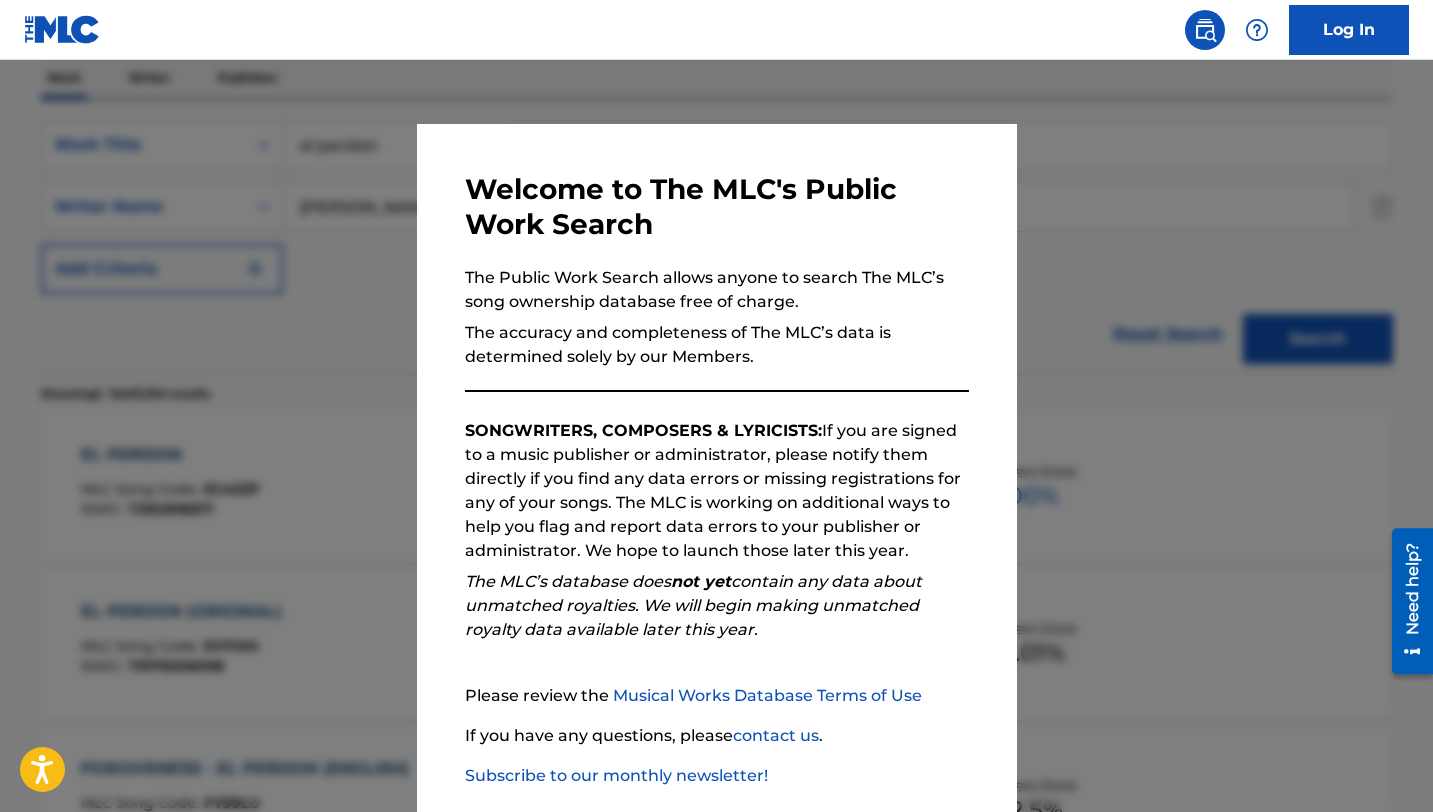 click at bounding box center (716, 466) 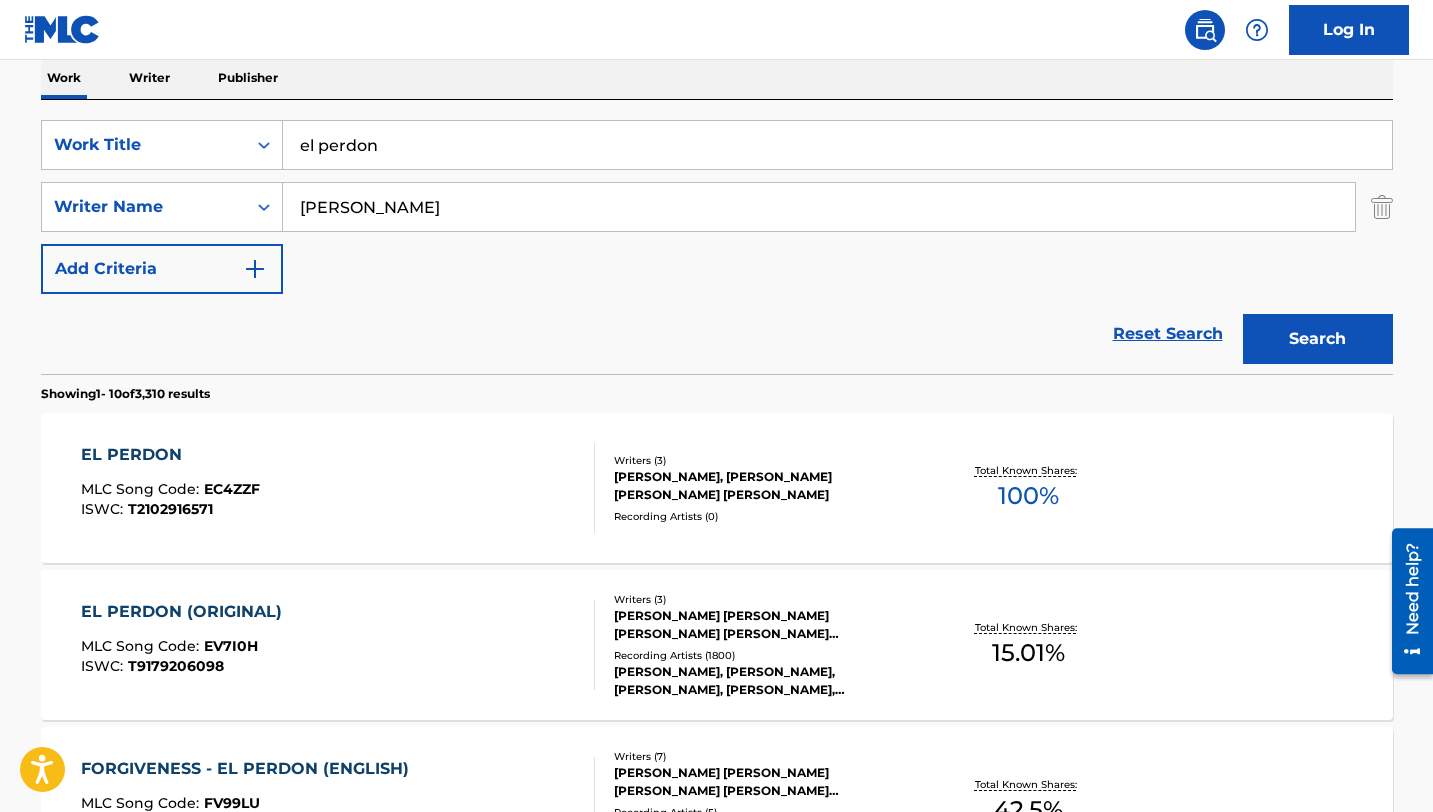 click on "[PERSON_NAME]" at bounding box center (819, 207) 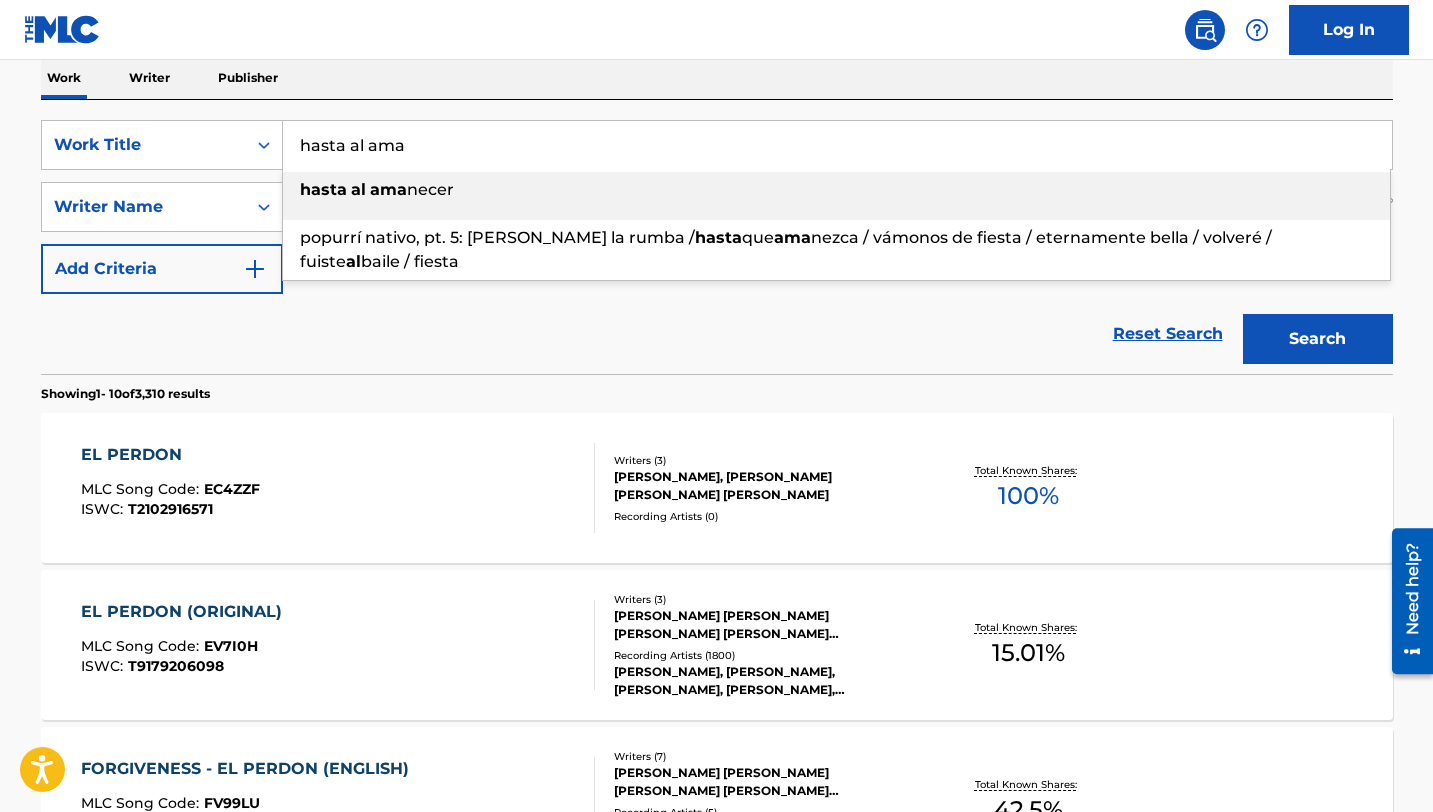 click on "ama" at bounding box center (388, 189) 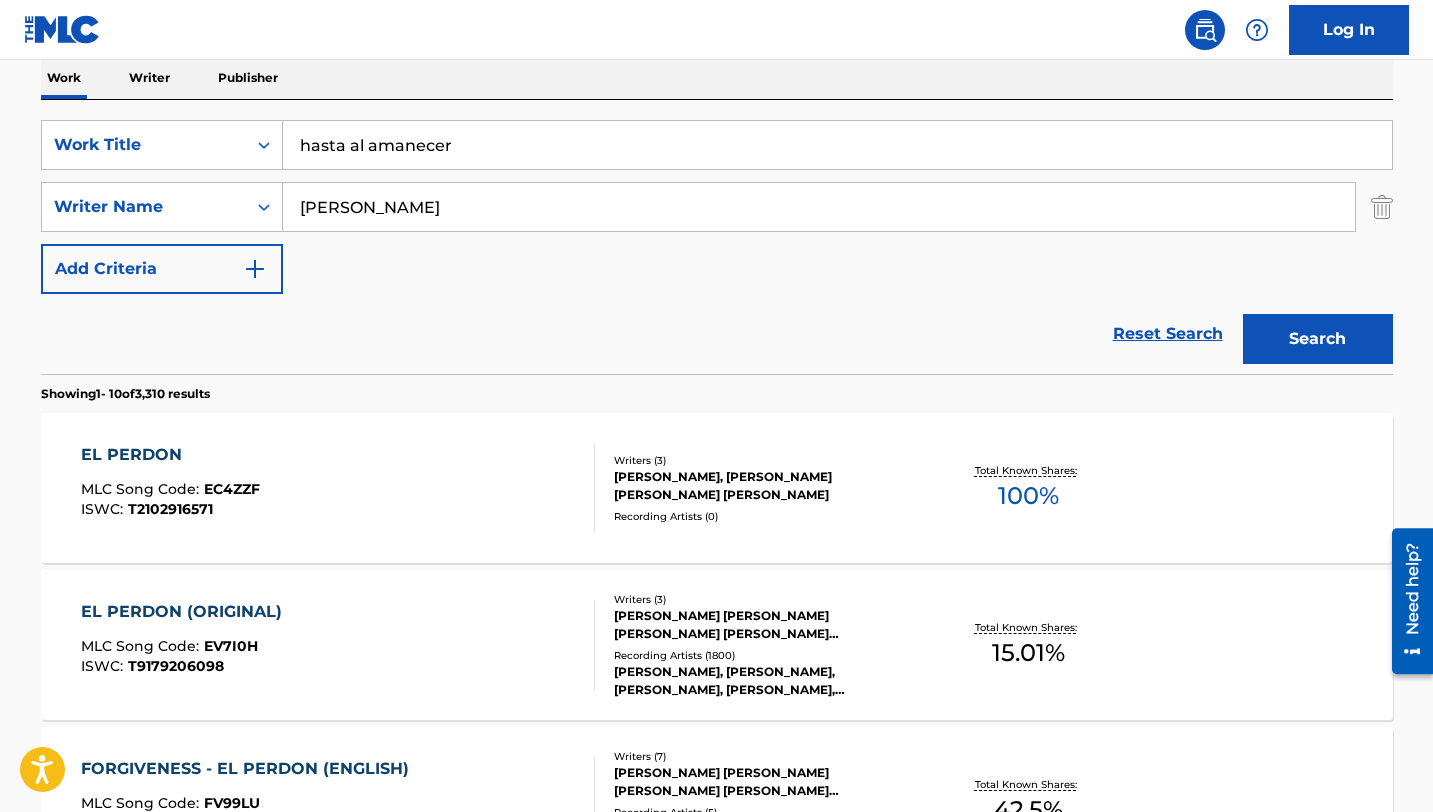 click on "Search" at bounding box center [1318, 339] 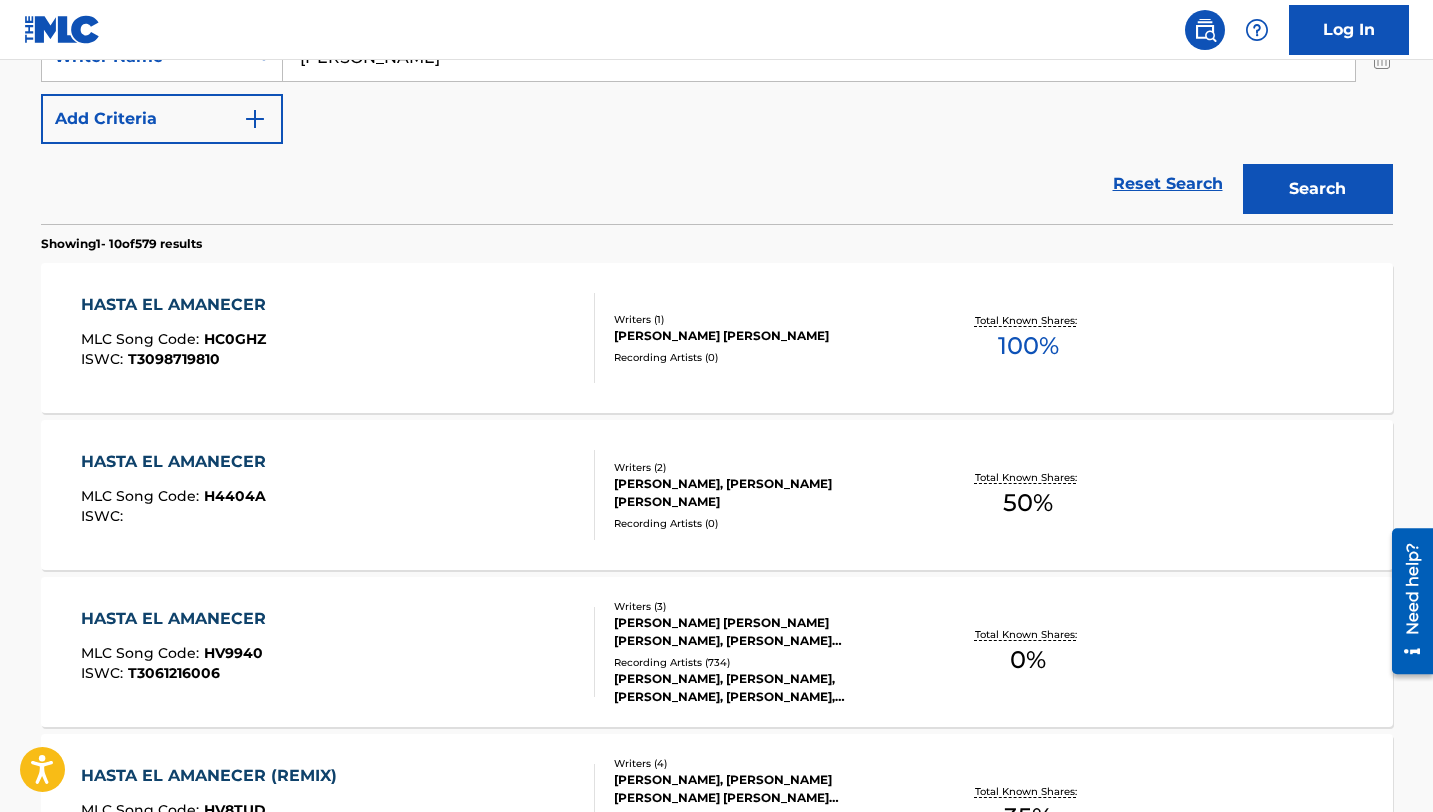 scroll, scrollTop: 510, scrollLeft: 0, axis: vertical 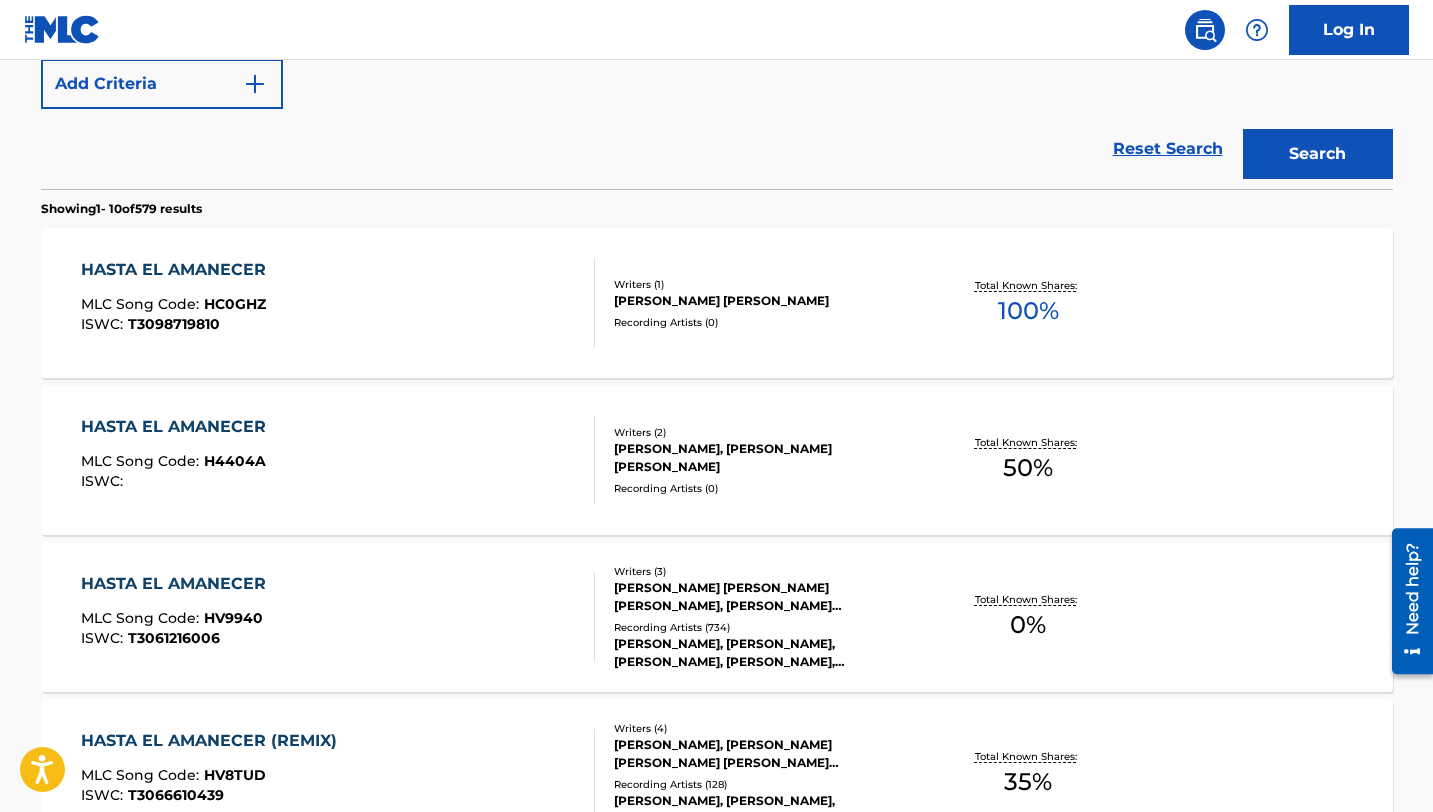 click on "HASTA EL AMANECER" at bounding box center (178, 584) 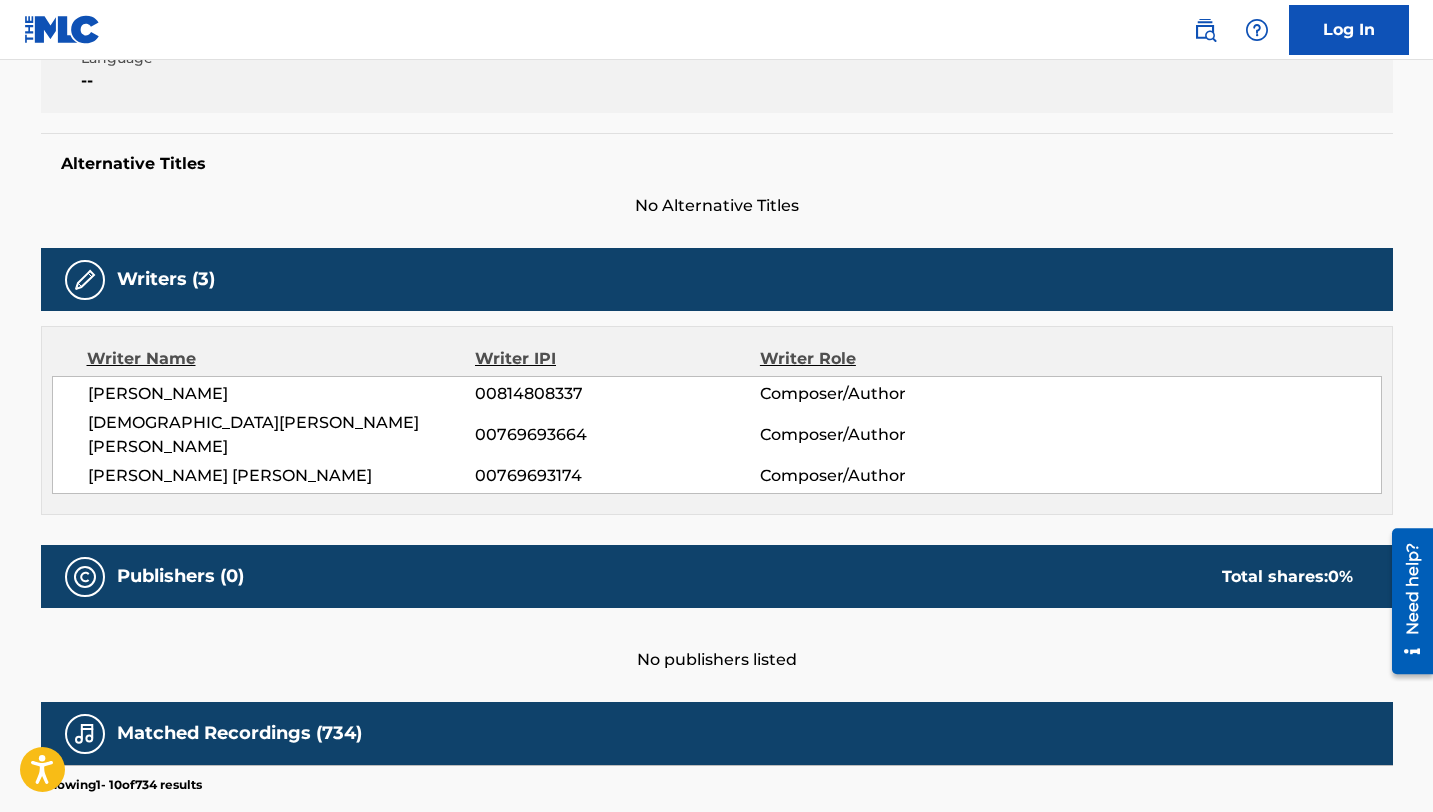 scroll, scrollTop: 453, scrollLeft: 0, axis: vertical 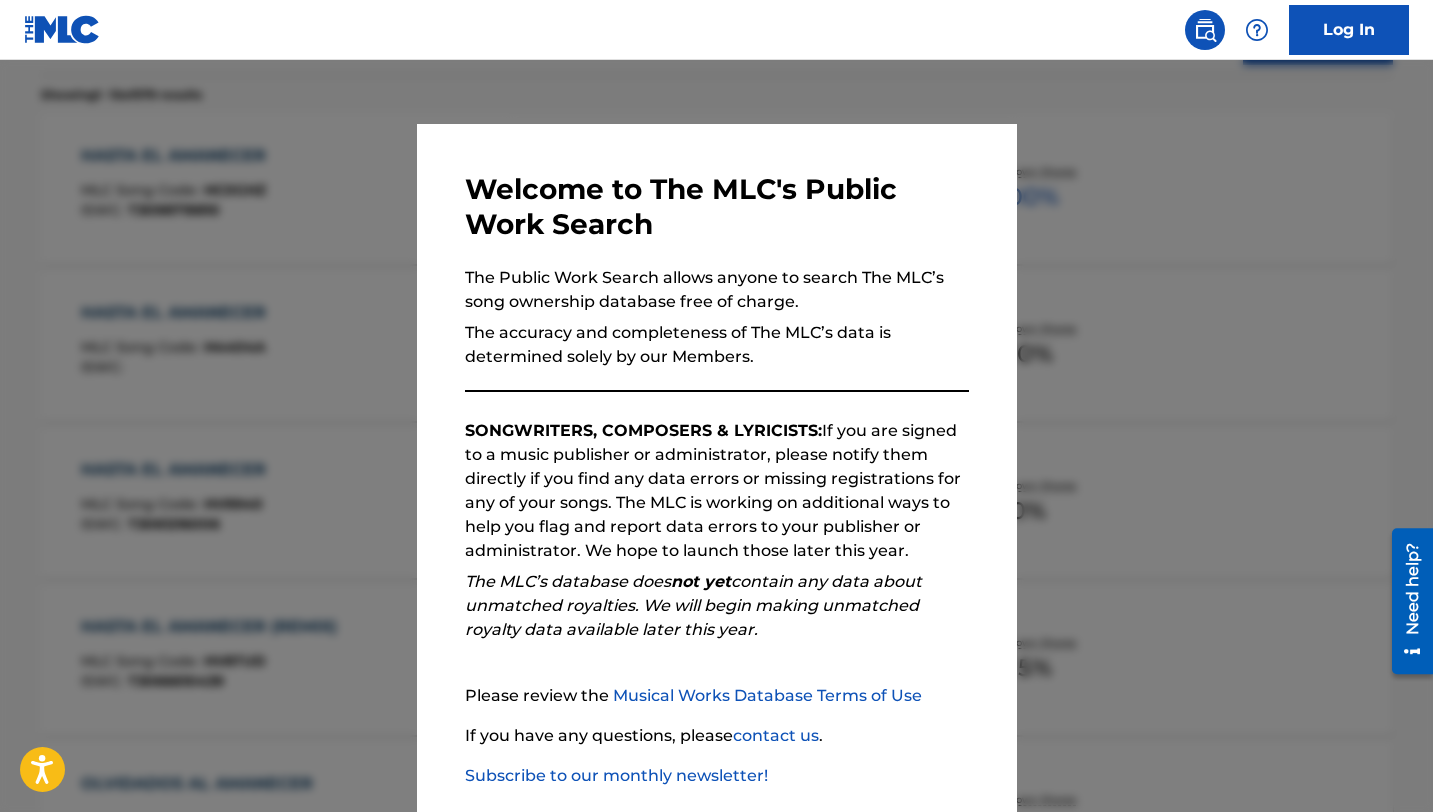 click at bounding box center [716, 466] 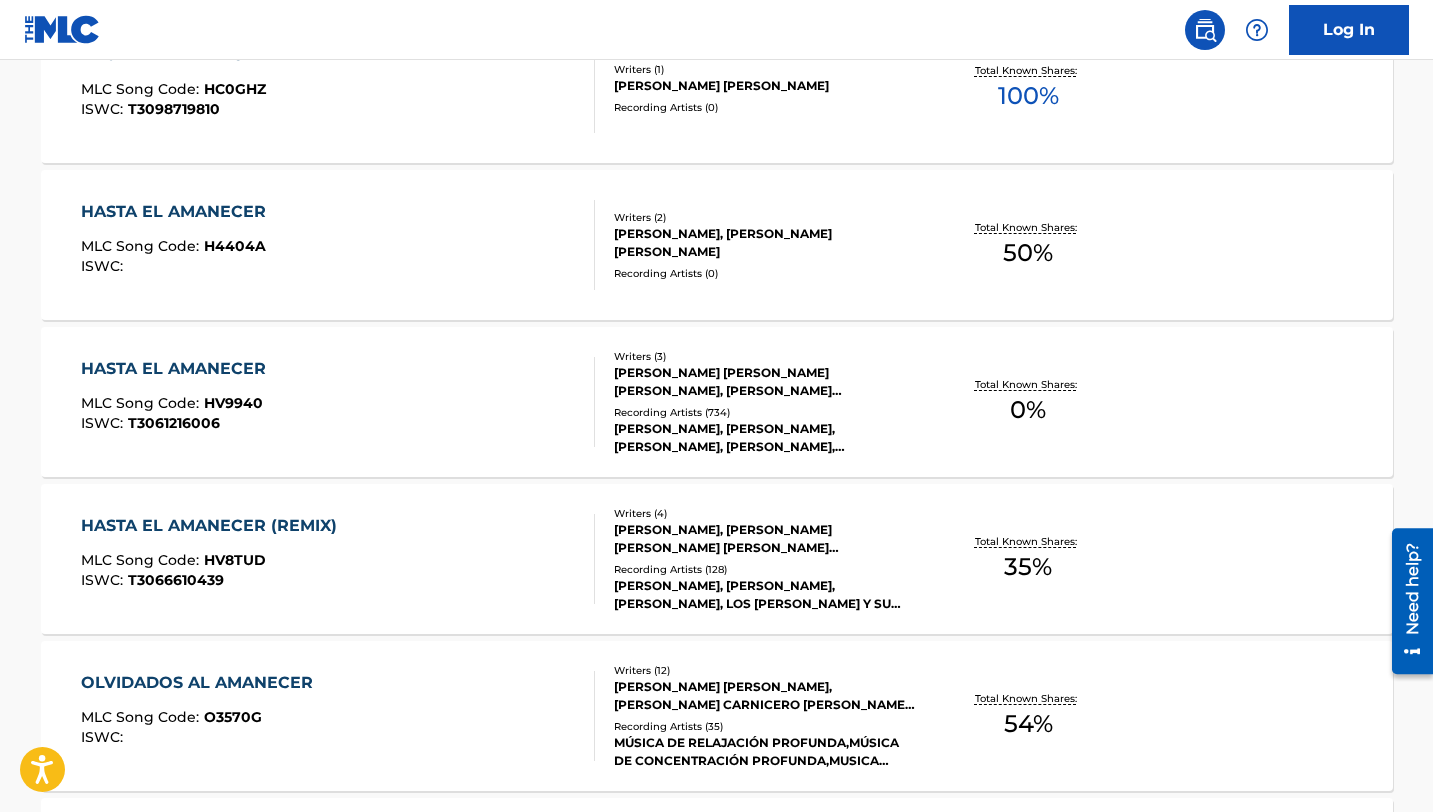 scroll, scrollTop: 729, scrollLeft: 0, axis: vertical 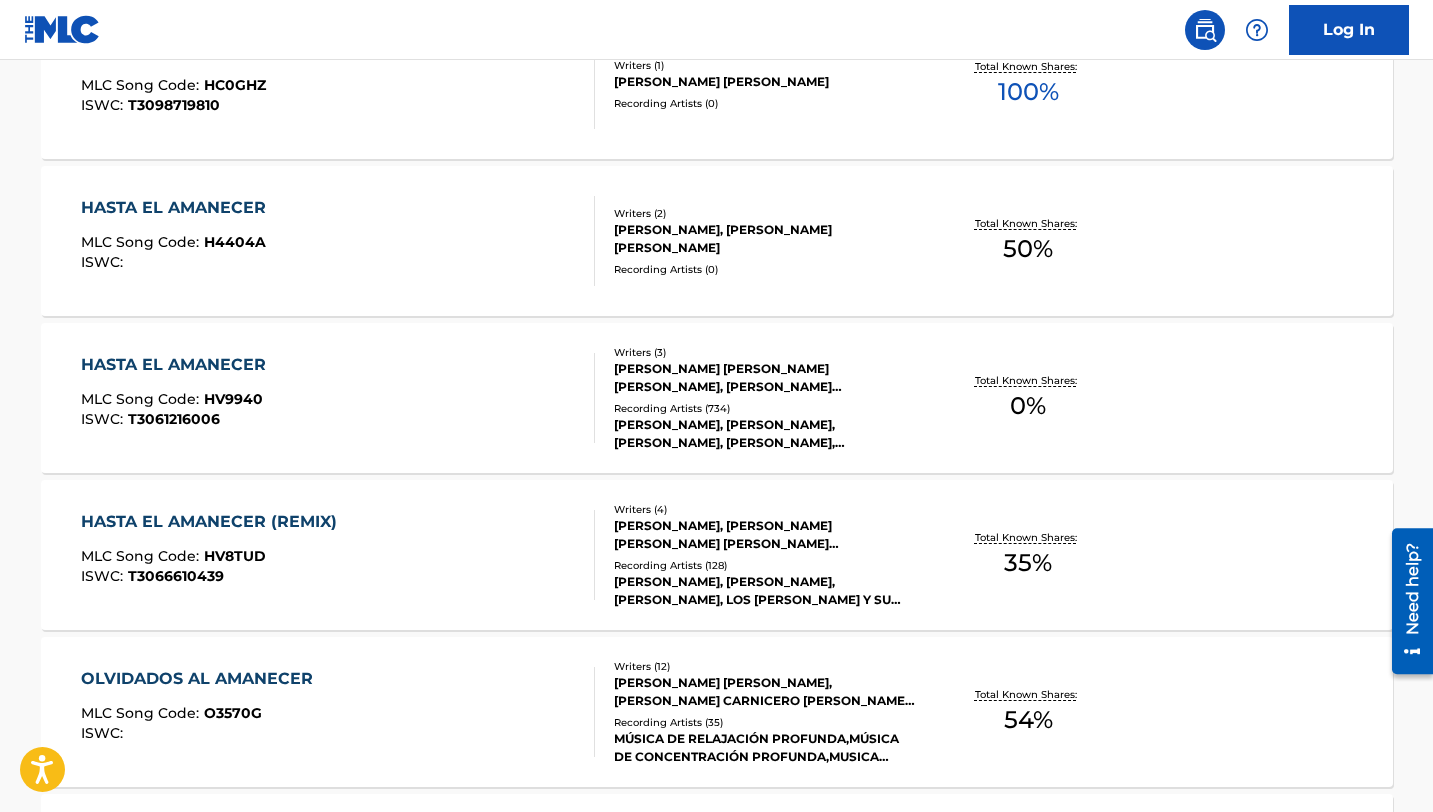 click on "HASTA EL AMANECER (REMIX)" at bounding box center (214, 522) 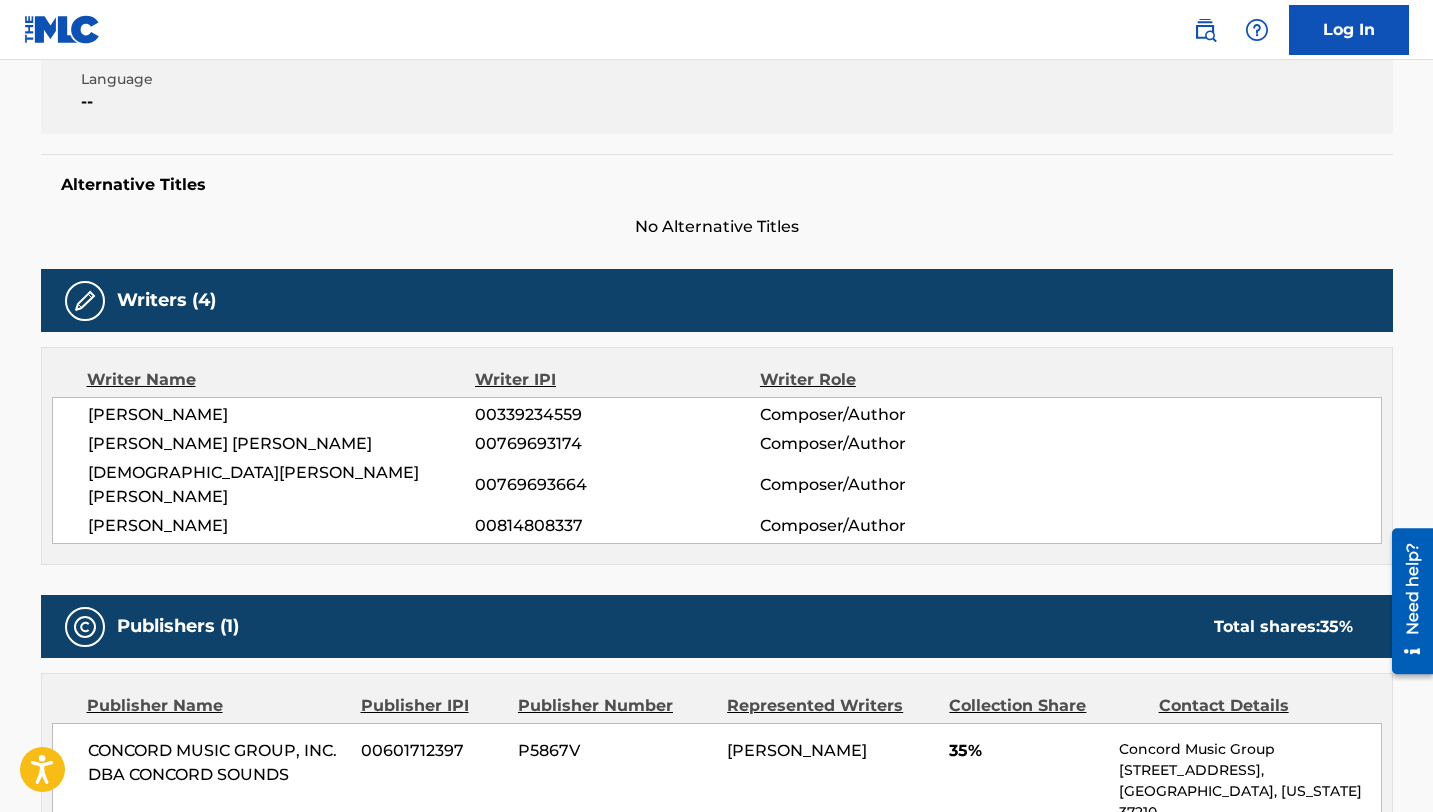 scroll, scrollTop: 424, scrollLeft: 0, axis: vertical 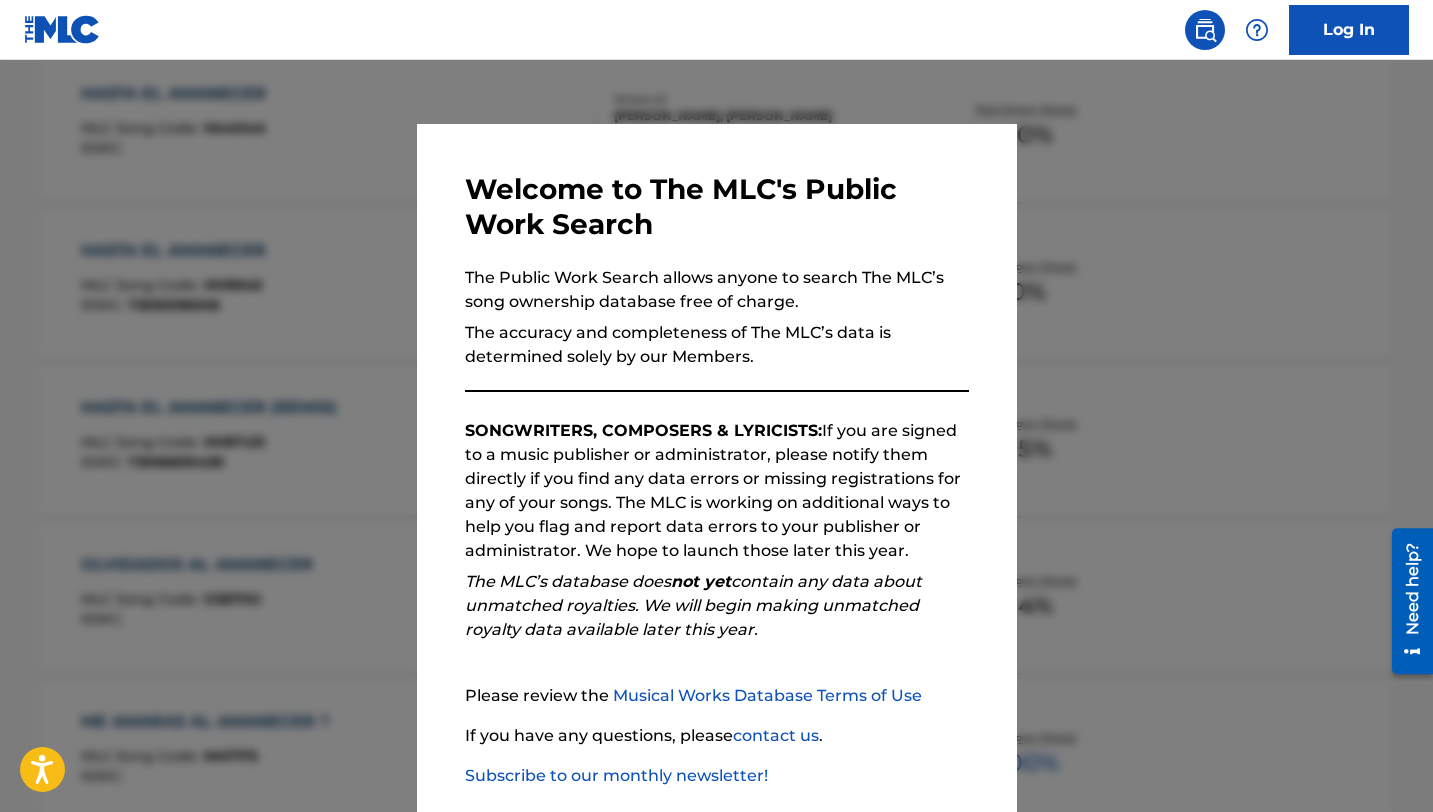 click at bounding box center [716, 466] 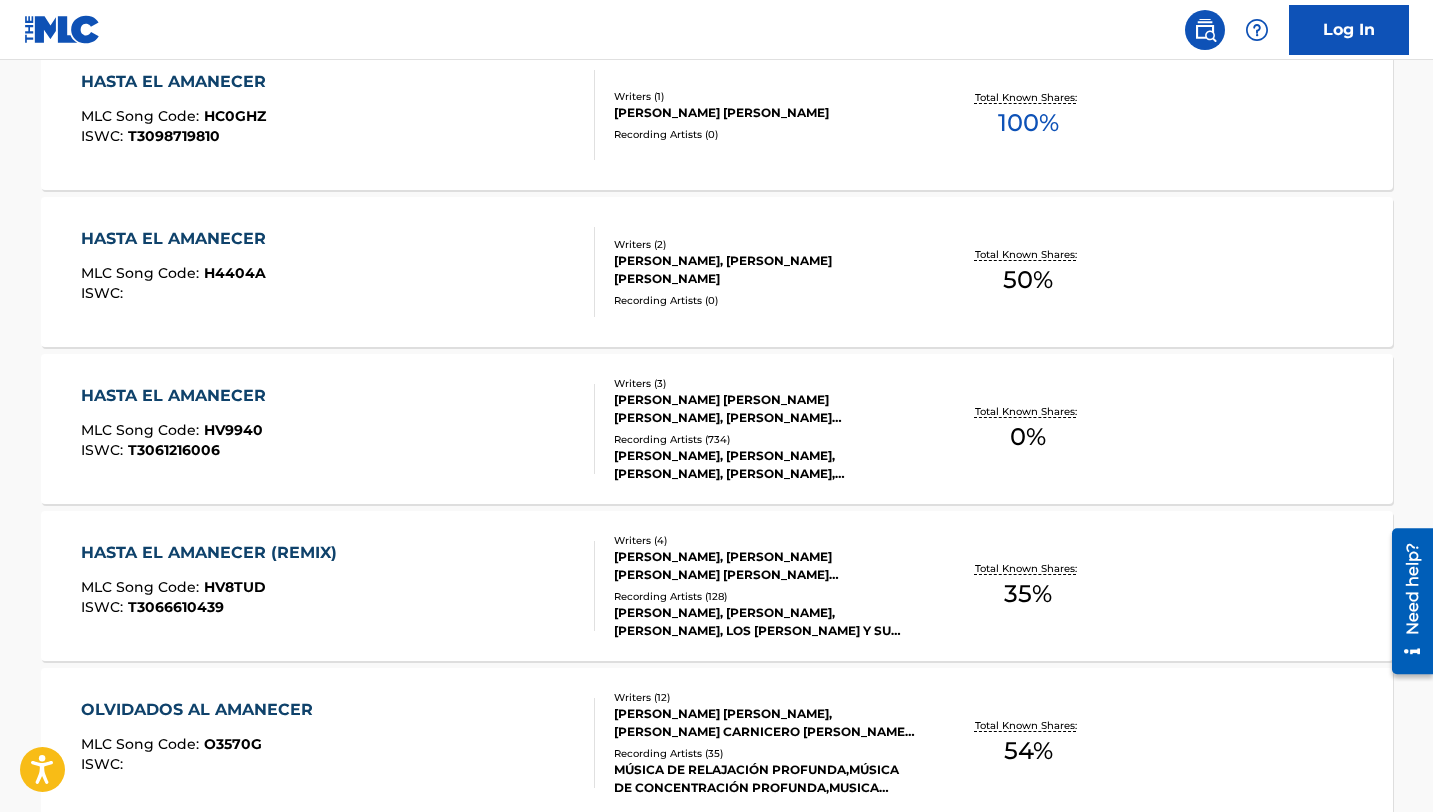 scroll, scrollTop: 692, scrollLeft: 0, axis: vertical 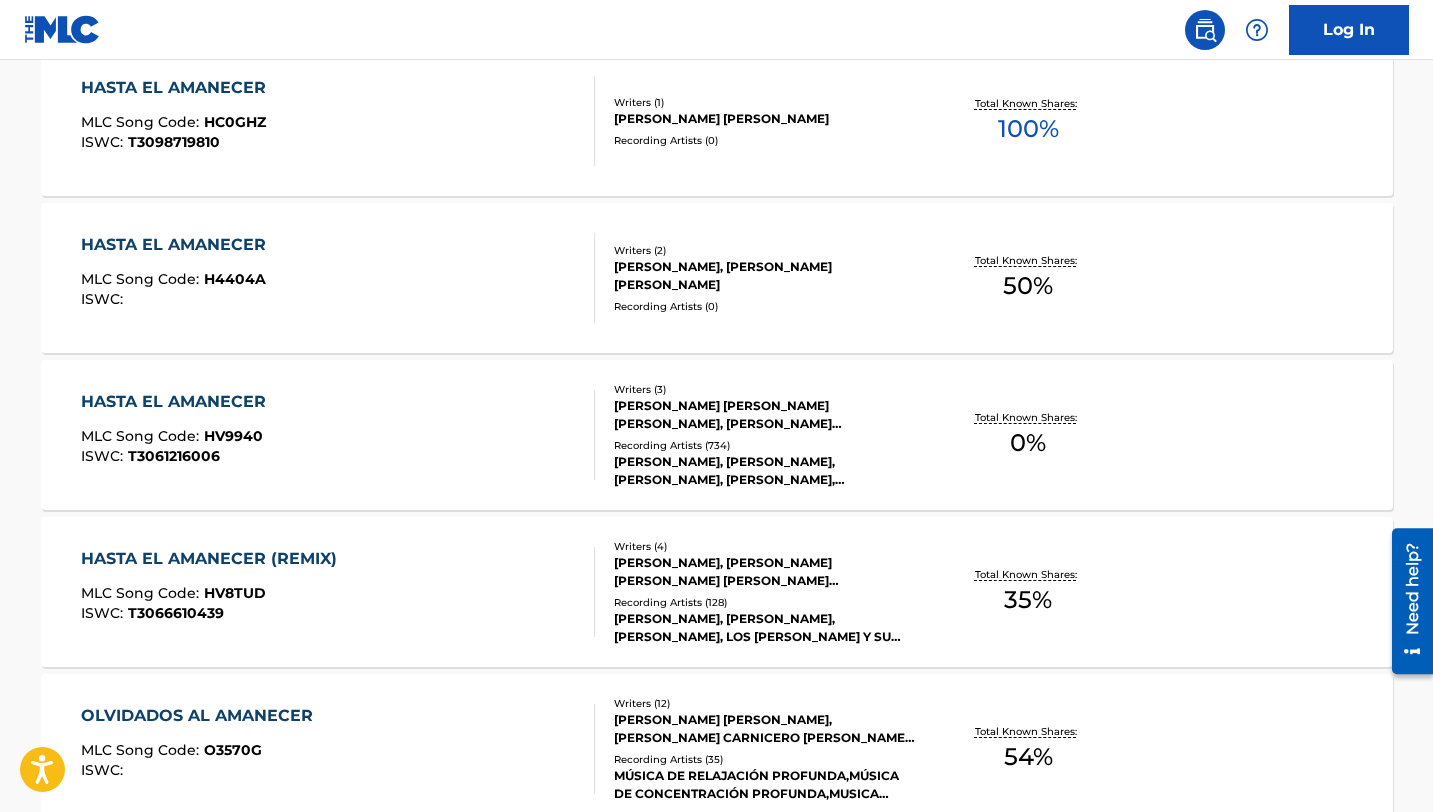 click on "HASTA EL AMANECER (REMIX)" at bounding box center [214, 559] 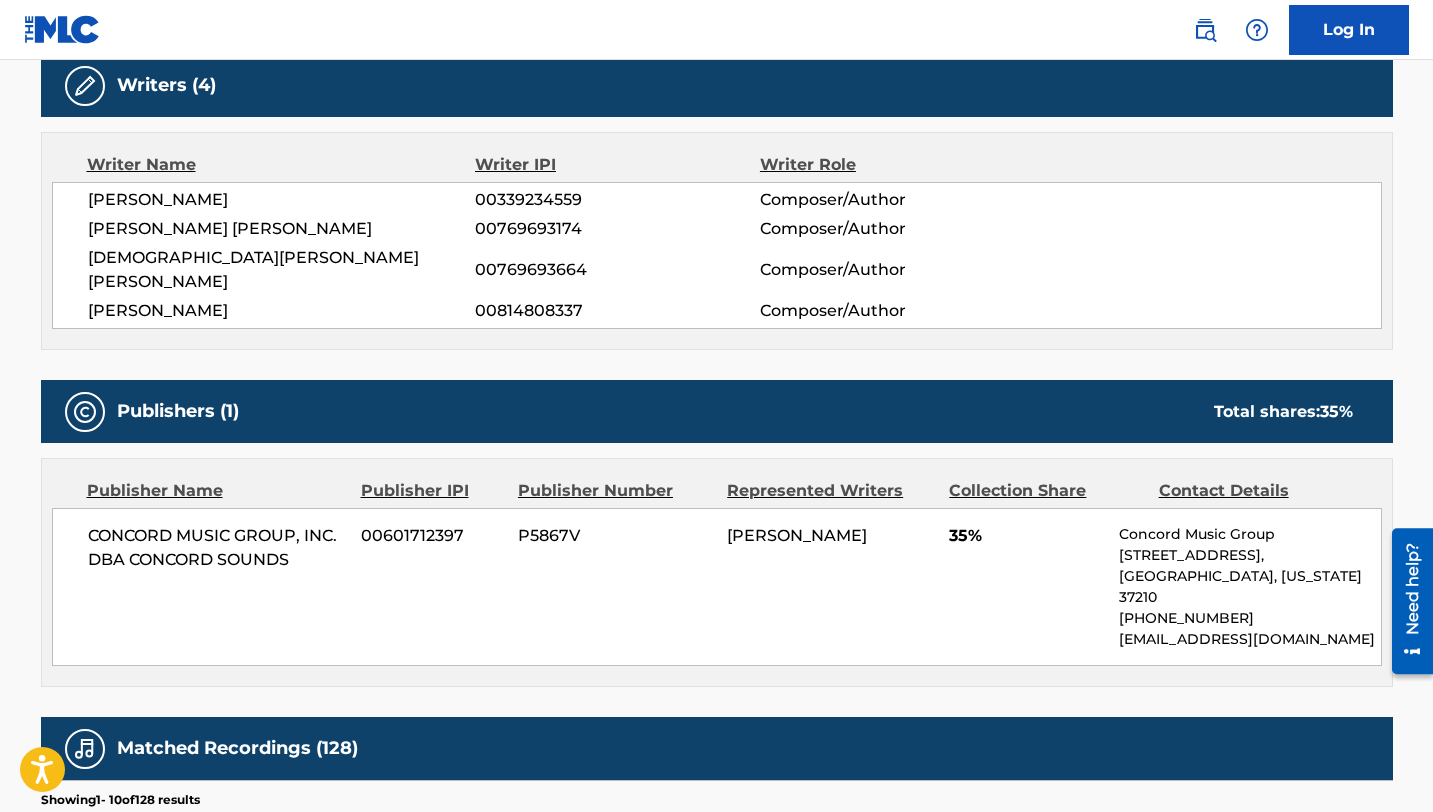 scroll, scrollTop: 631, scrollLeft: 0, axis: vertical 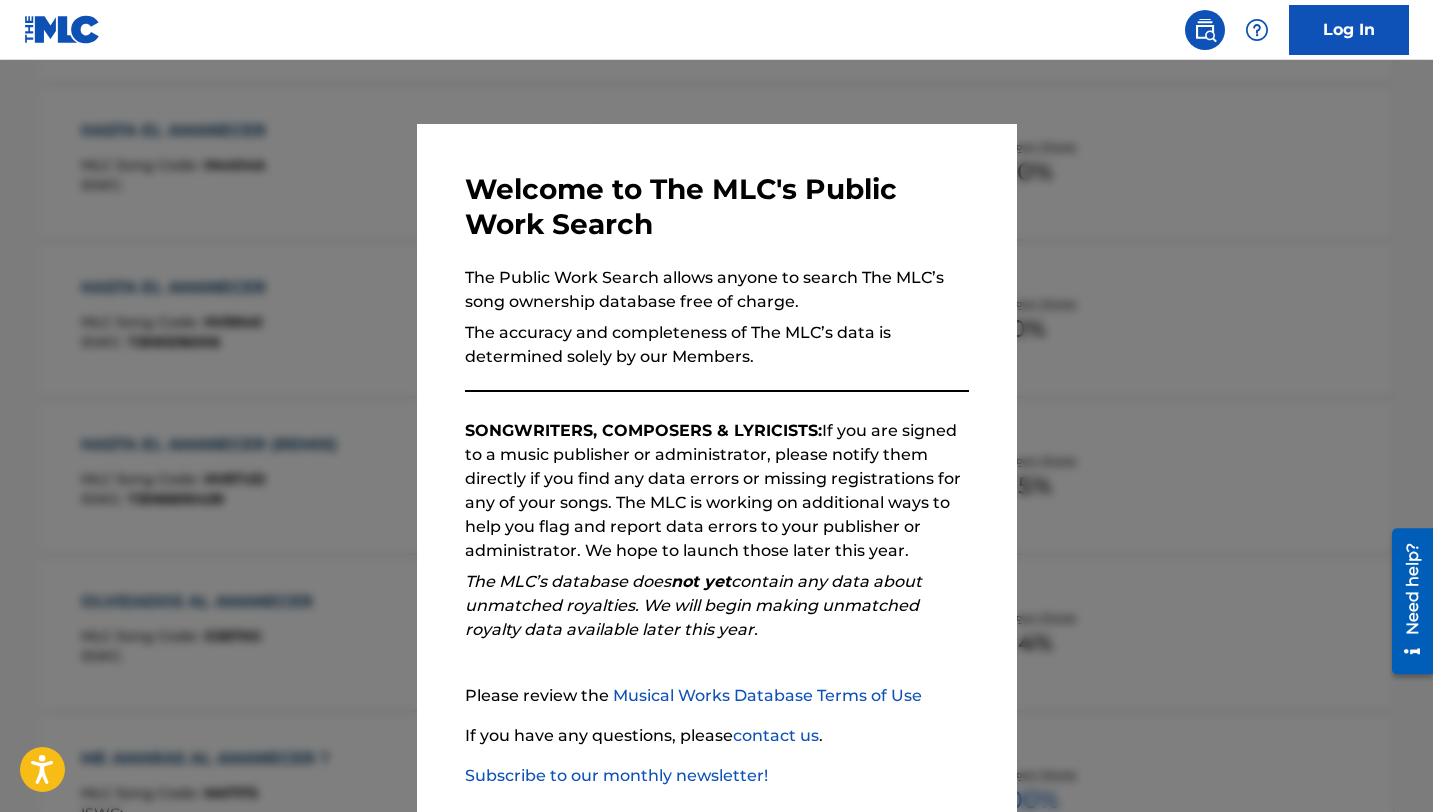 click at bounding box center (716, 466) 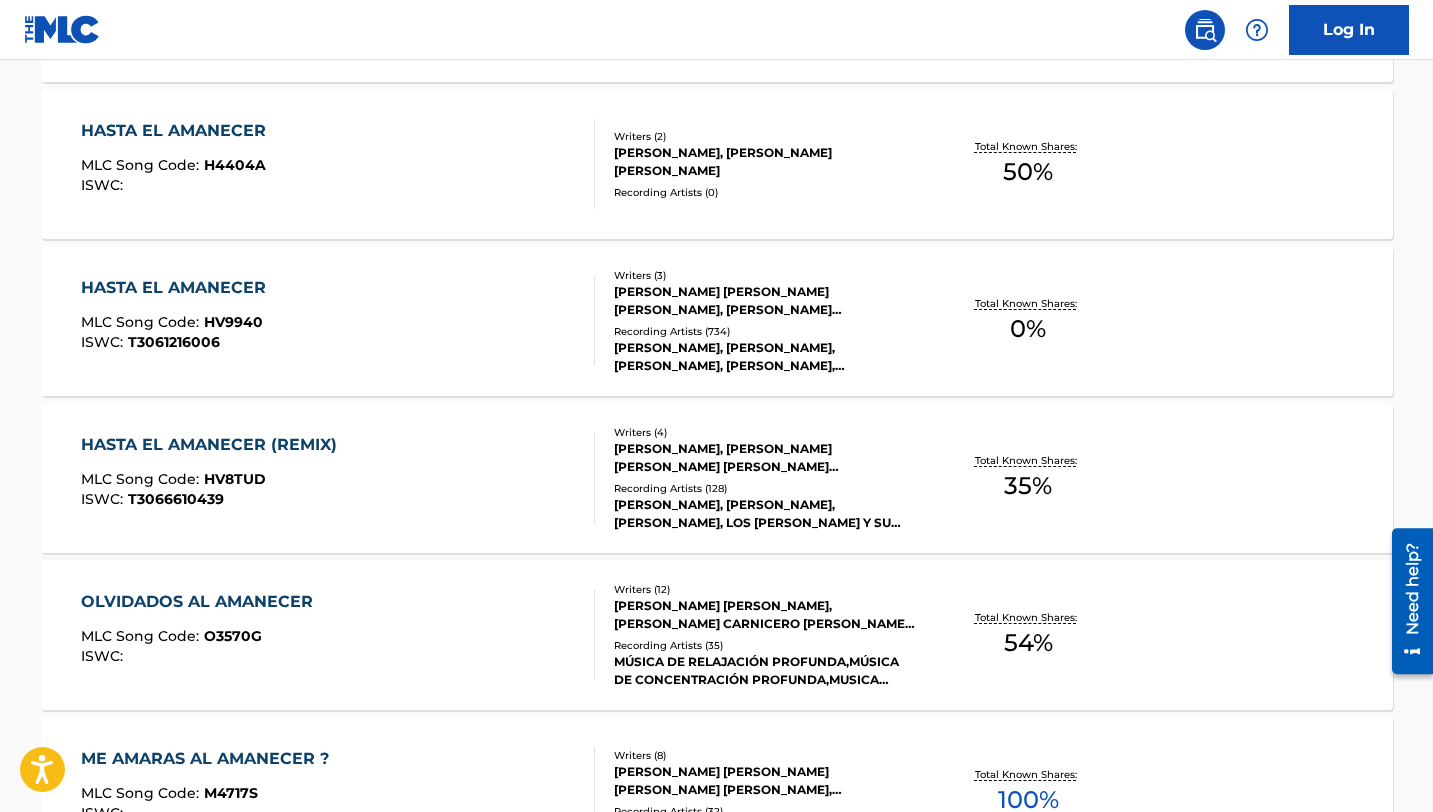 scroll, scrollTop: 0, scrollLeft: 0, axis: both 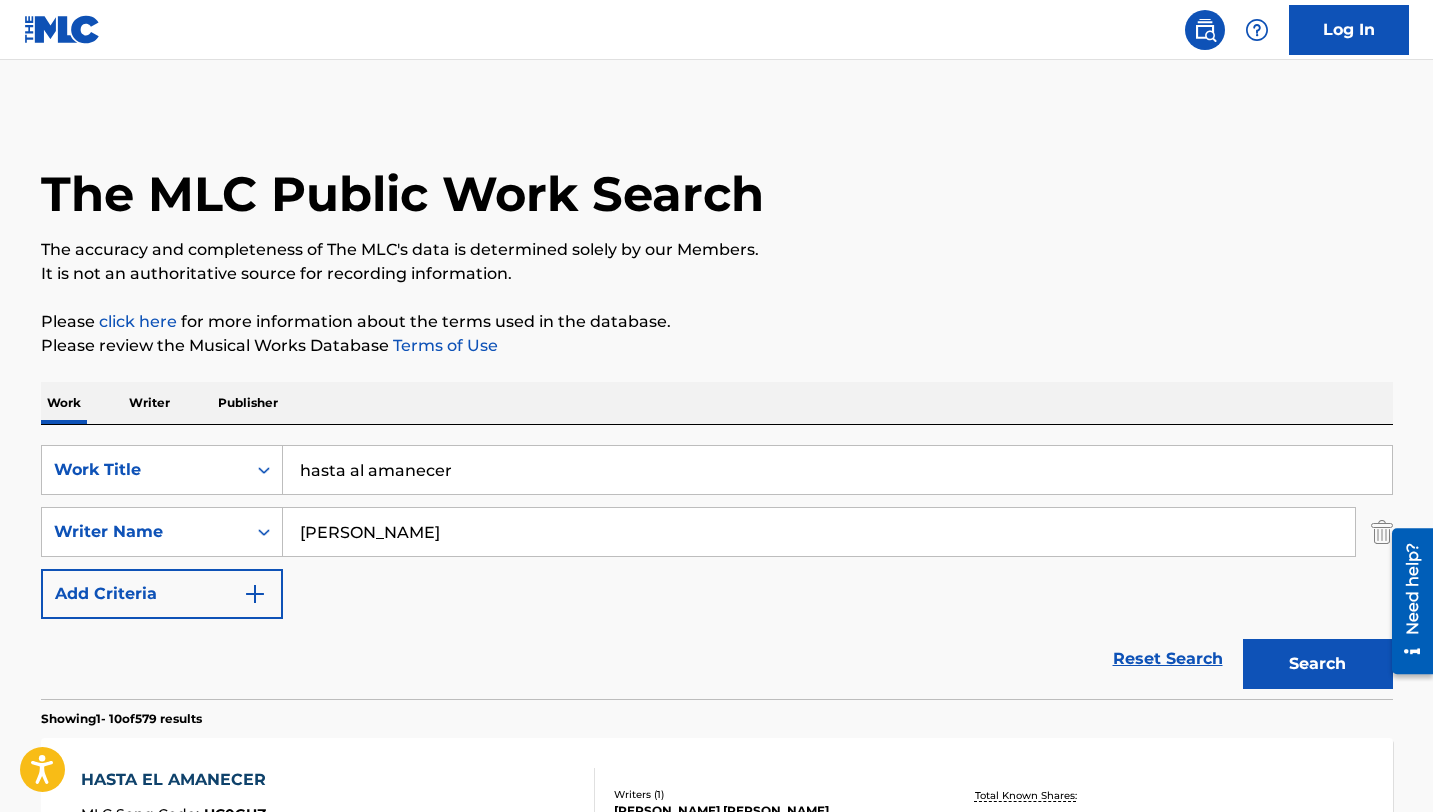 click on "hasta al amanecer" at bounding box center [837, 470] 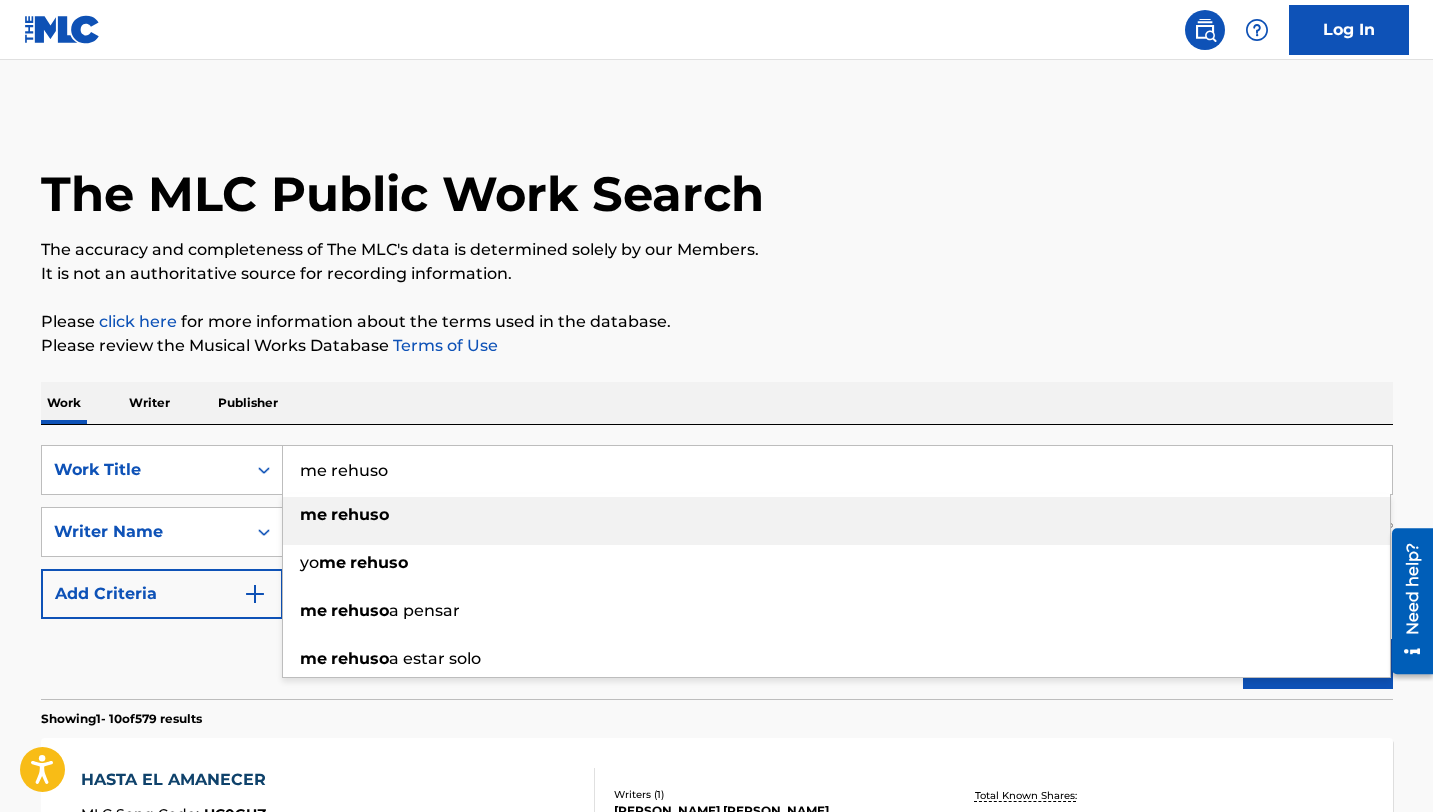 type on "me rehuso" 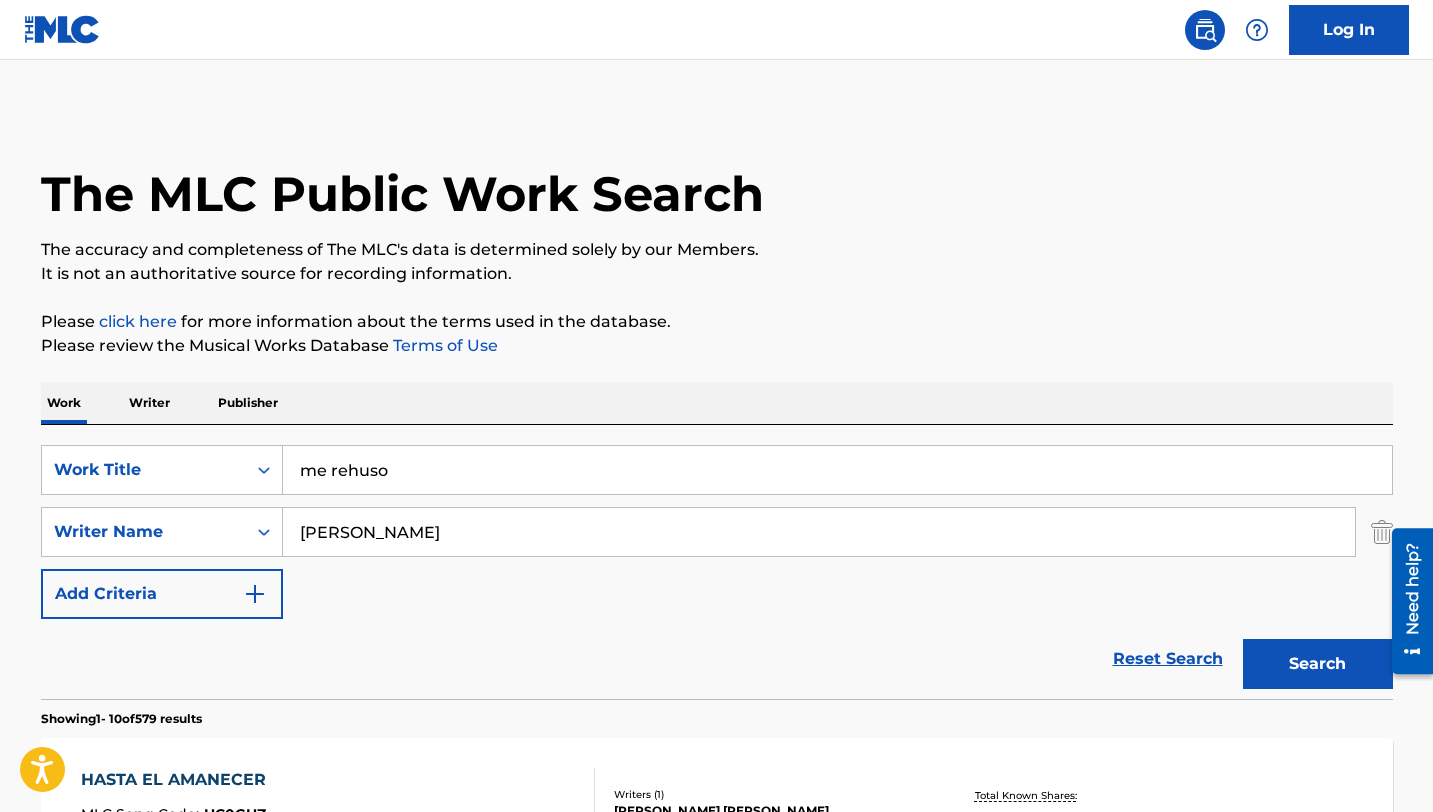 click on "[PERSON_NAME]" at bounding box center [819, 532] 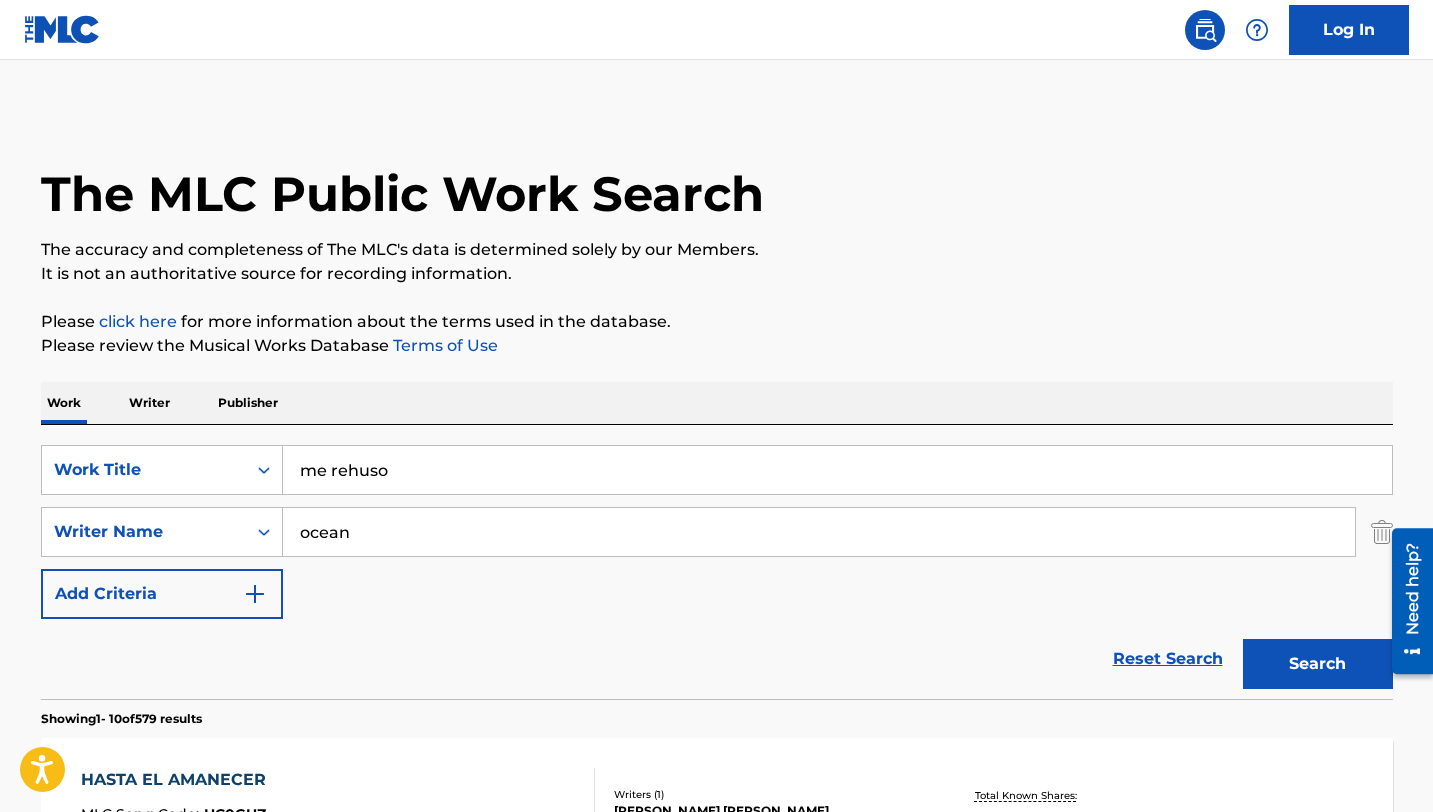 click on "Search" at bounding box center (1318, 664) 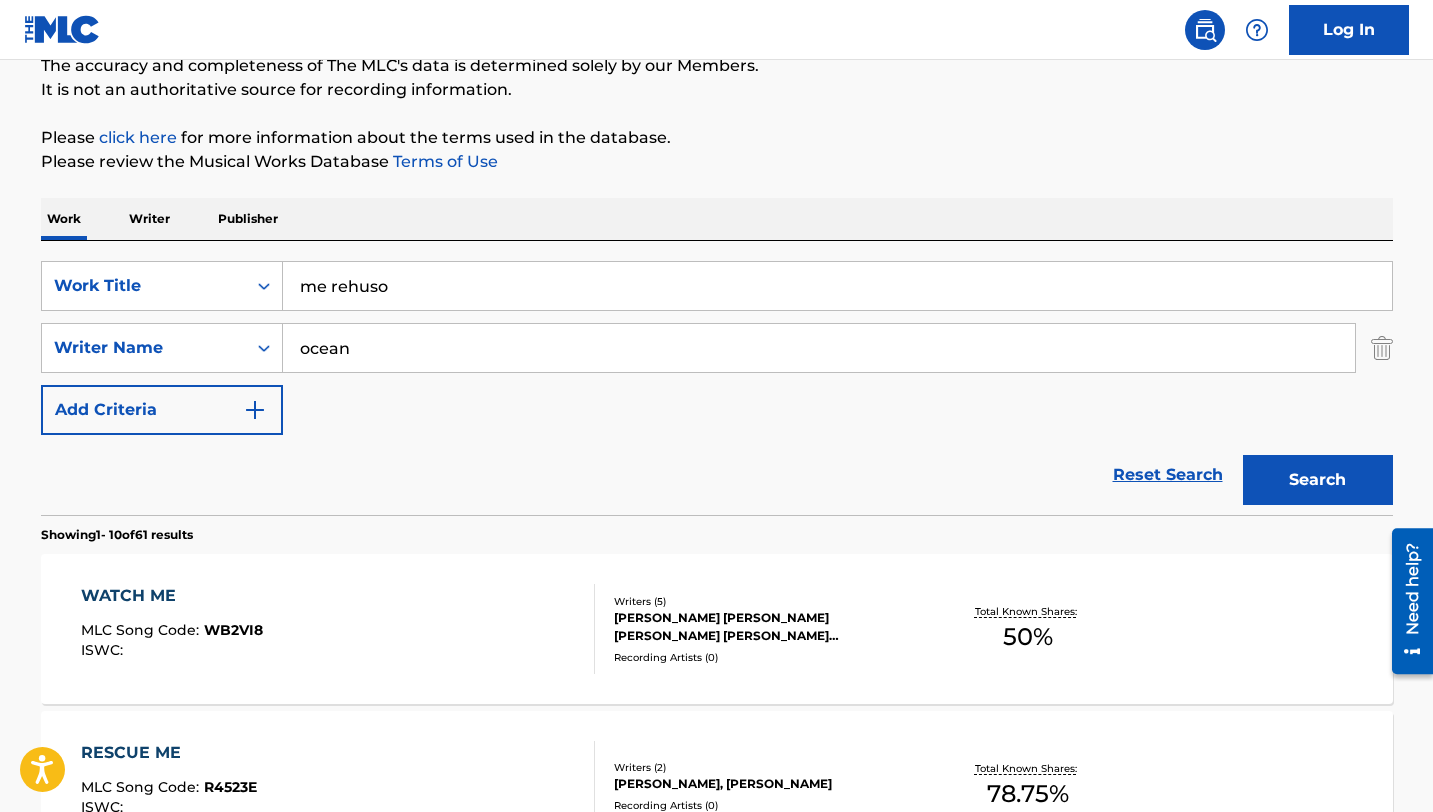 scroll, scrollTop: 0, scrollLeft: 0, axis: both 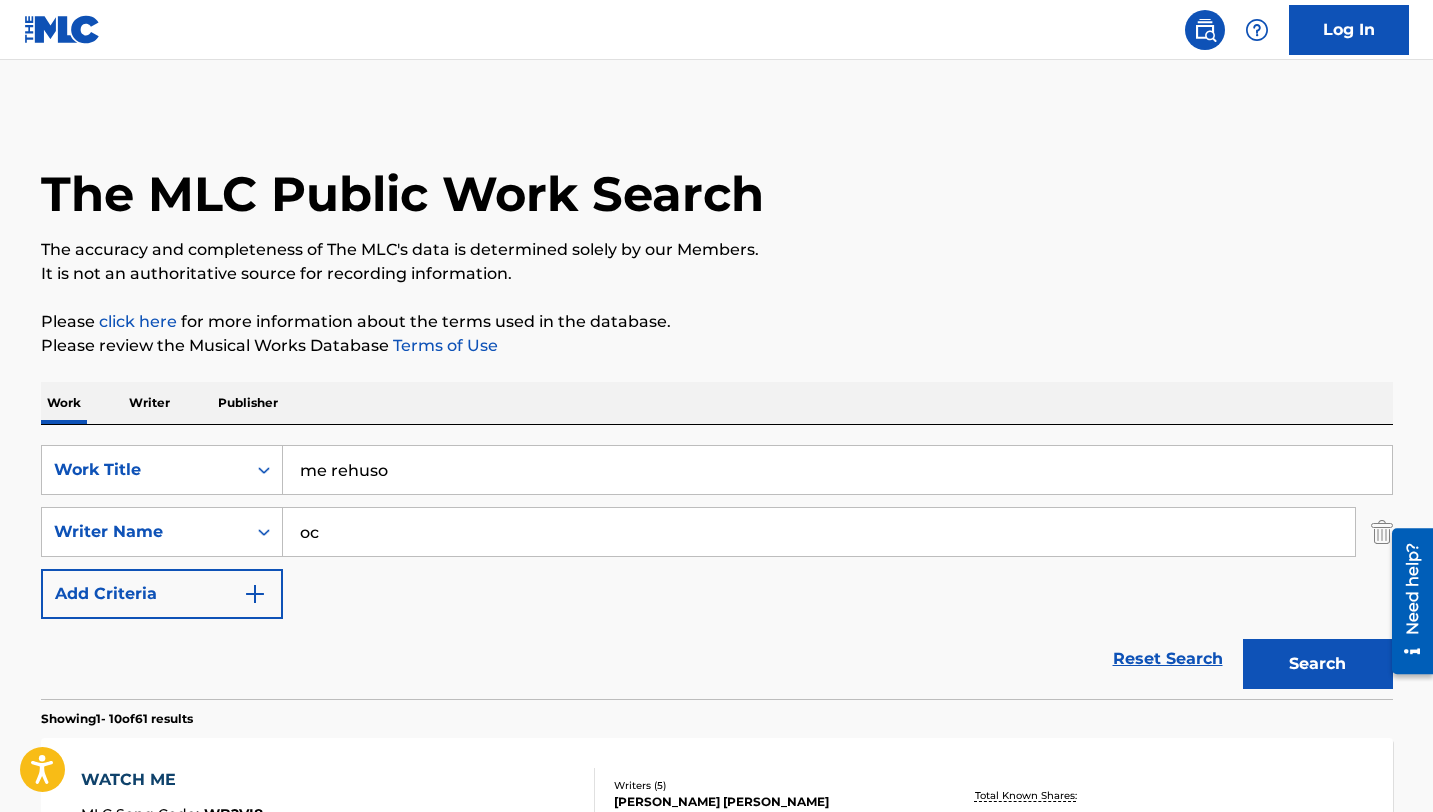 type on "o" 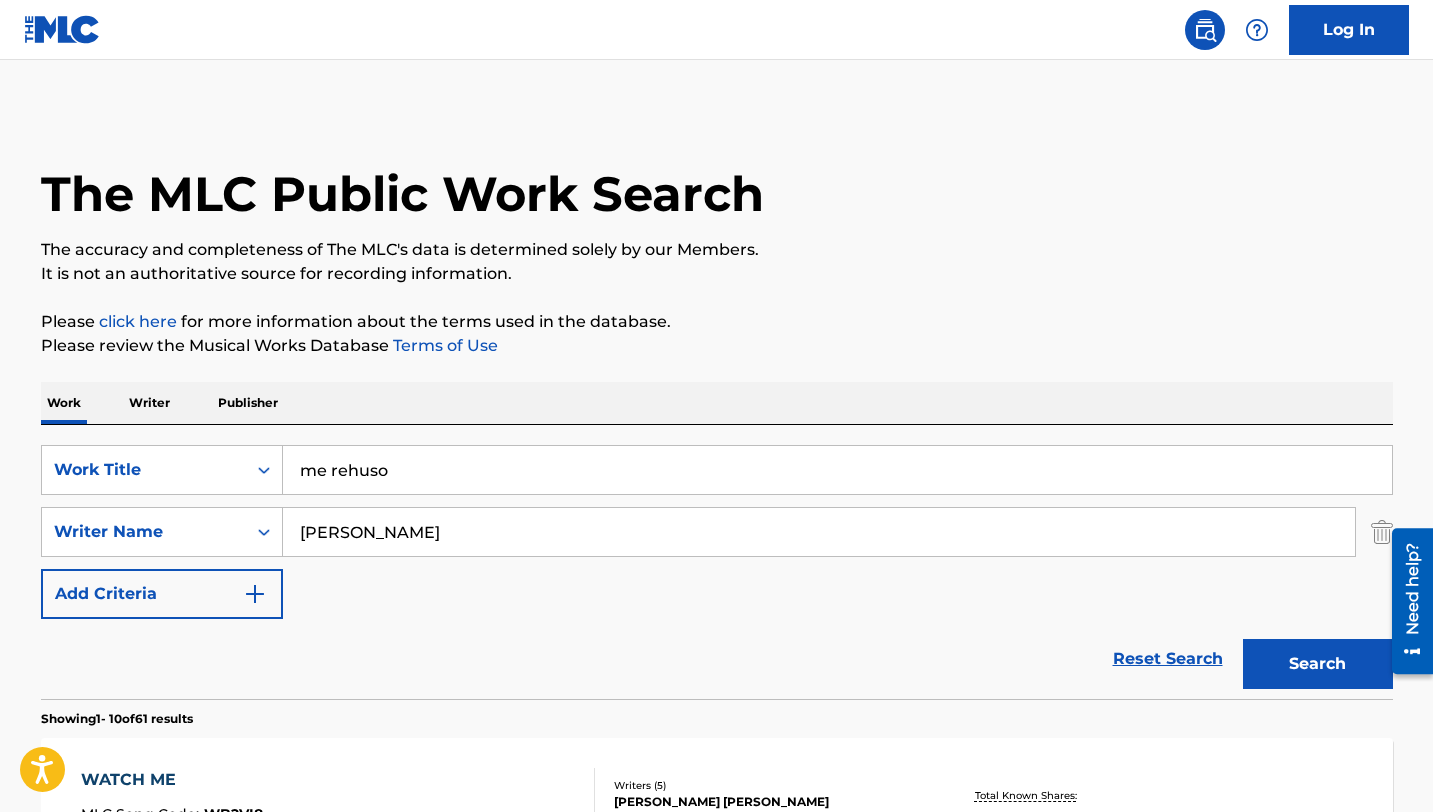 type on "[PERSON_NAME]" 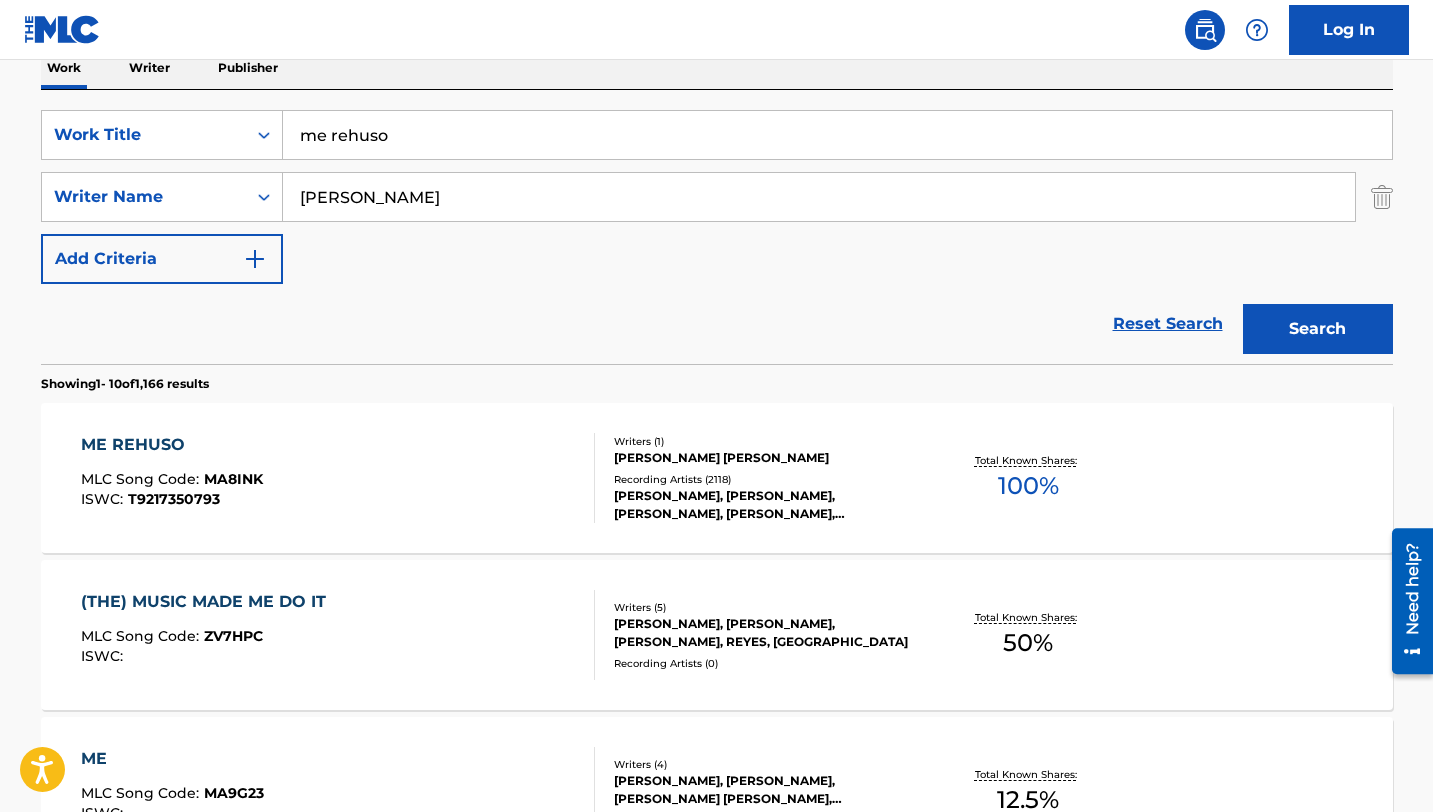 scroll, scrollTop: 370, scrollLeft: 0, axis: vertical 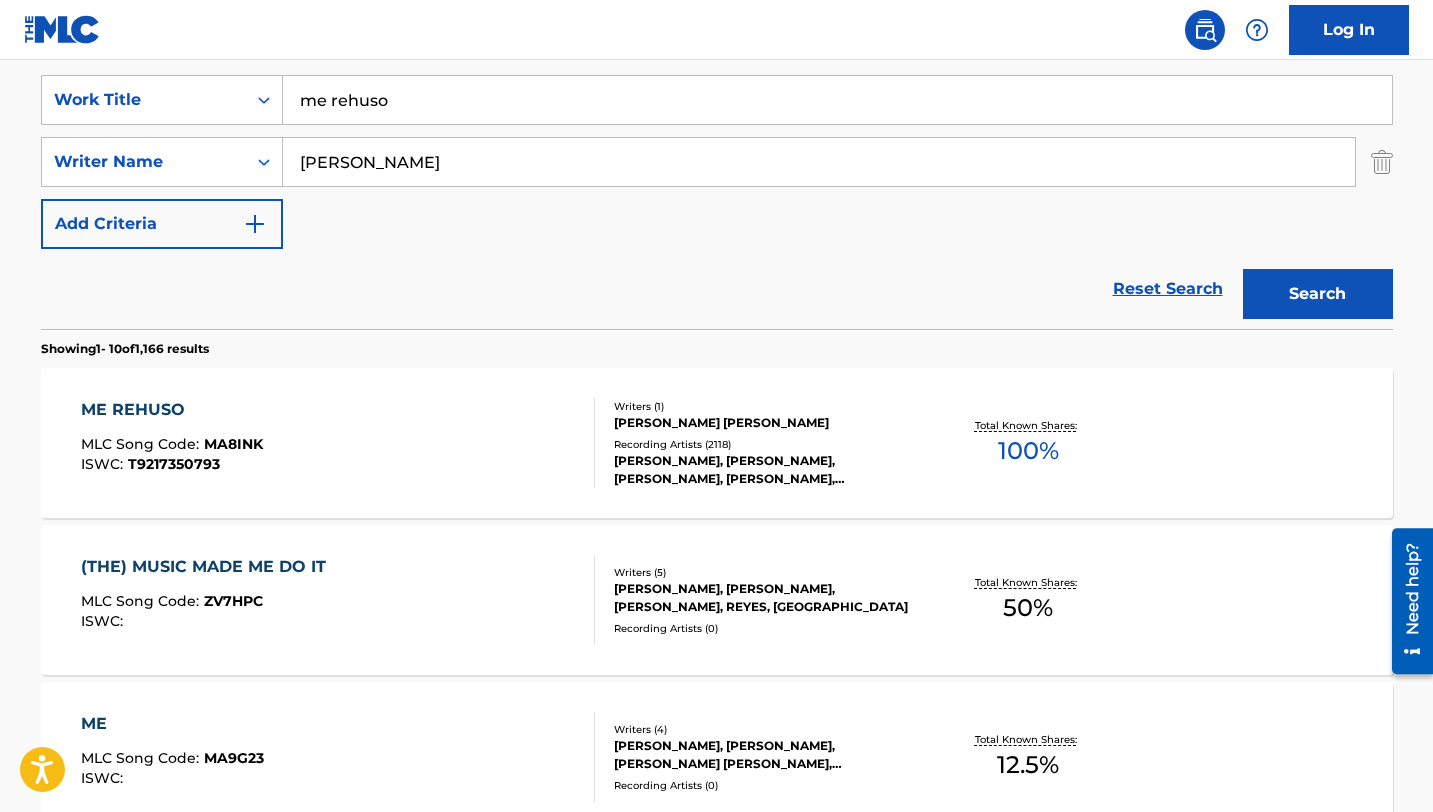 click on "ME REHUSO" at bounding box center [172, 410] 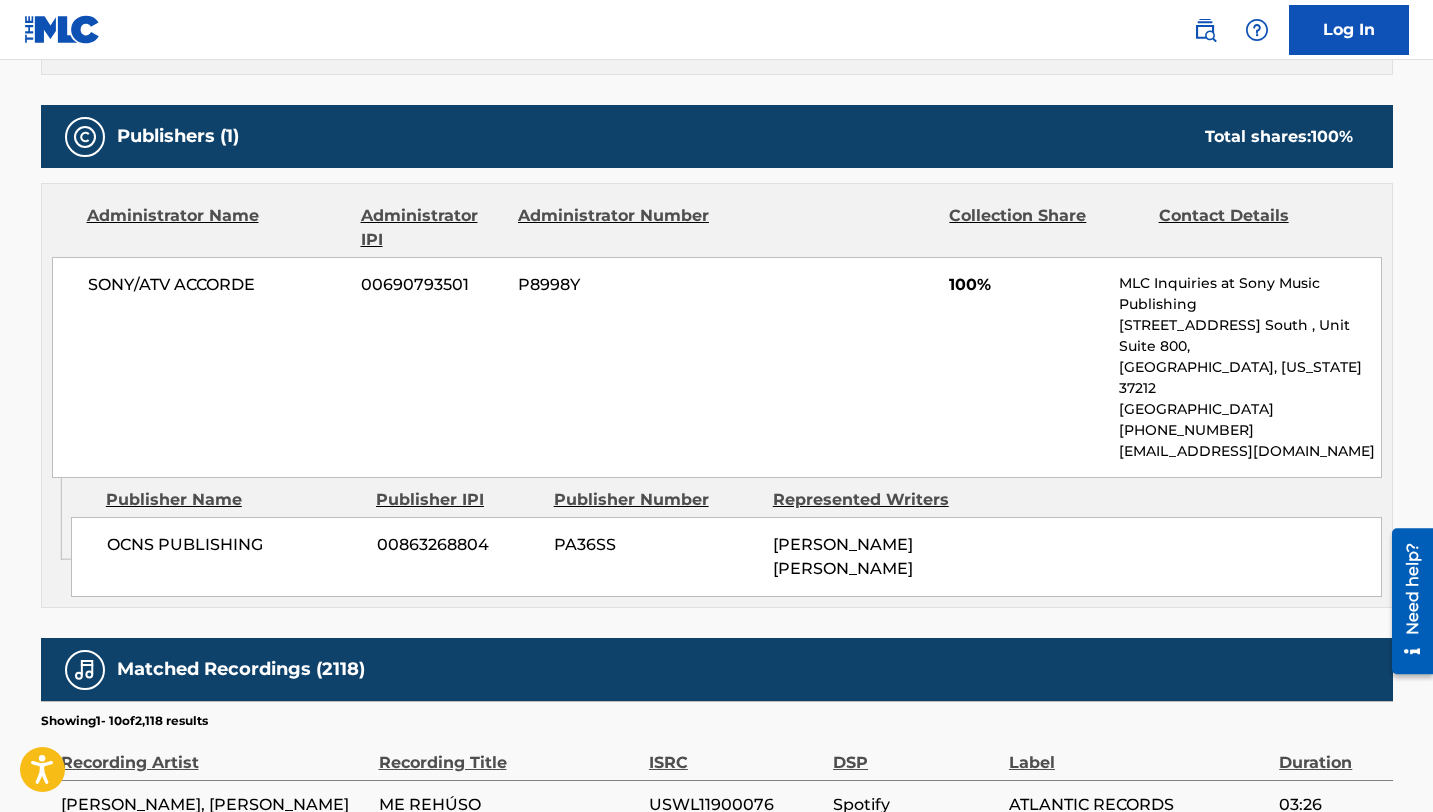 scroll, scrollTop: 818, scrollLeft: 0, axis: vertical 